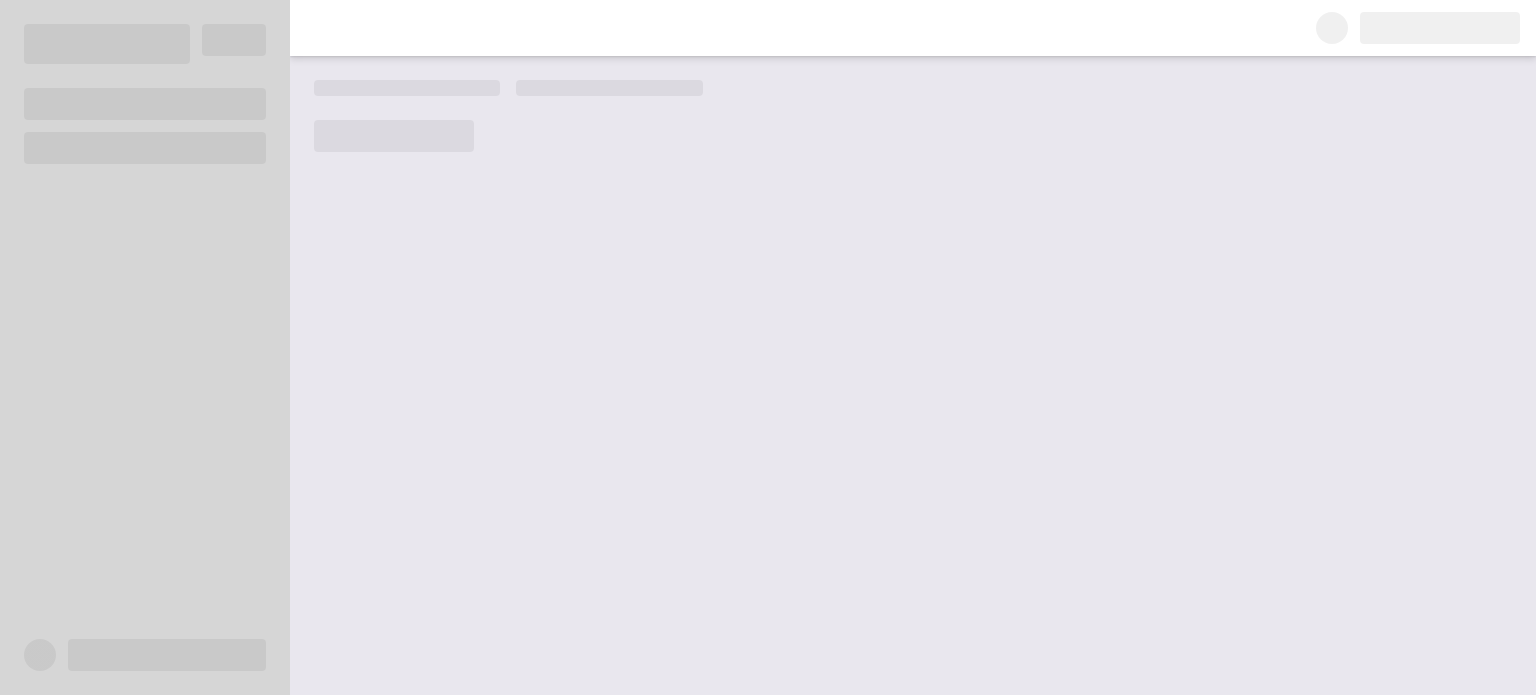 scroll, scrollTop: 0, scrollLeft: 0, axis: both 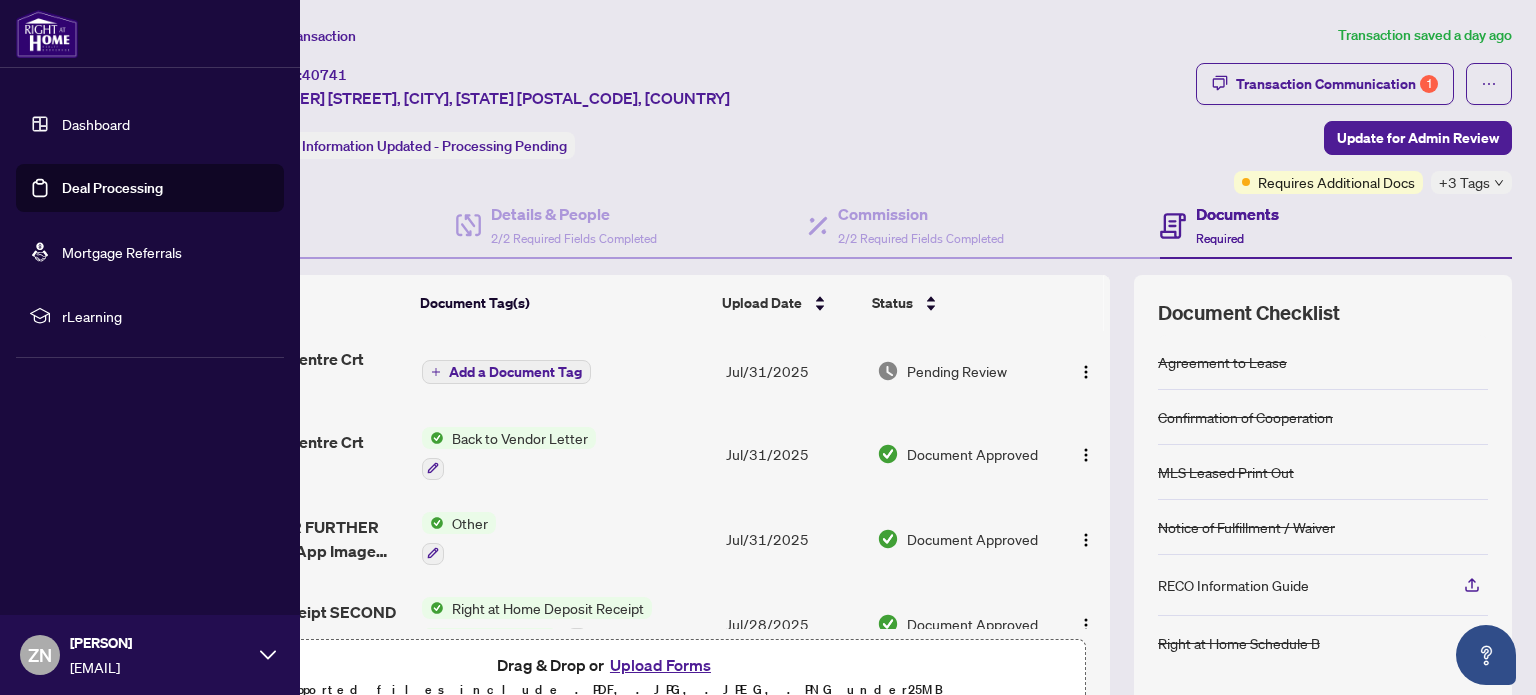 click on "Dashboard" at bounding box center [96, 124] 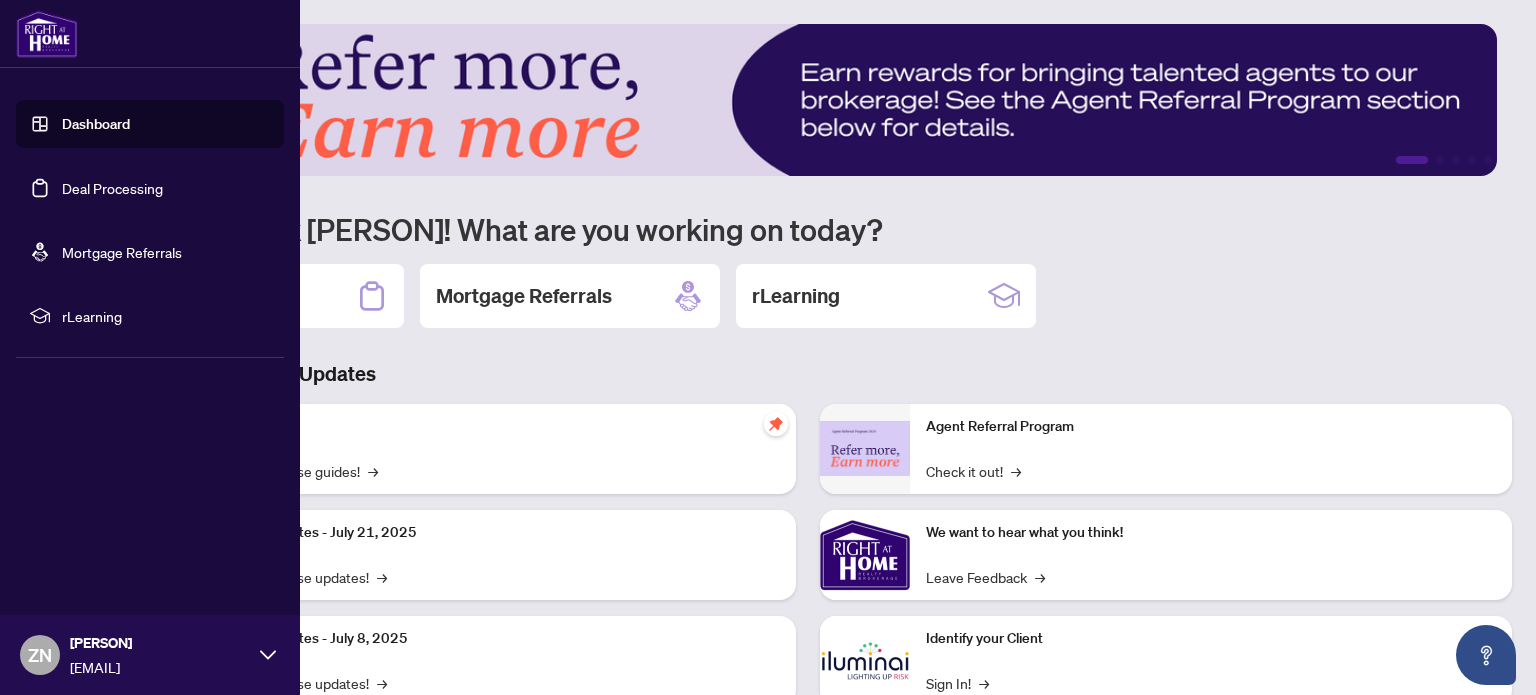 click on "Deal Processing" at bounding box center [112, 188] 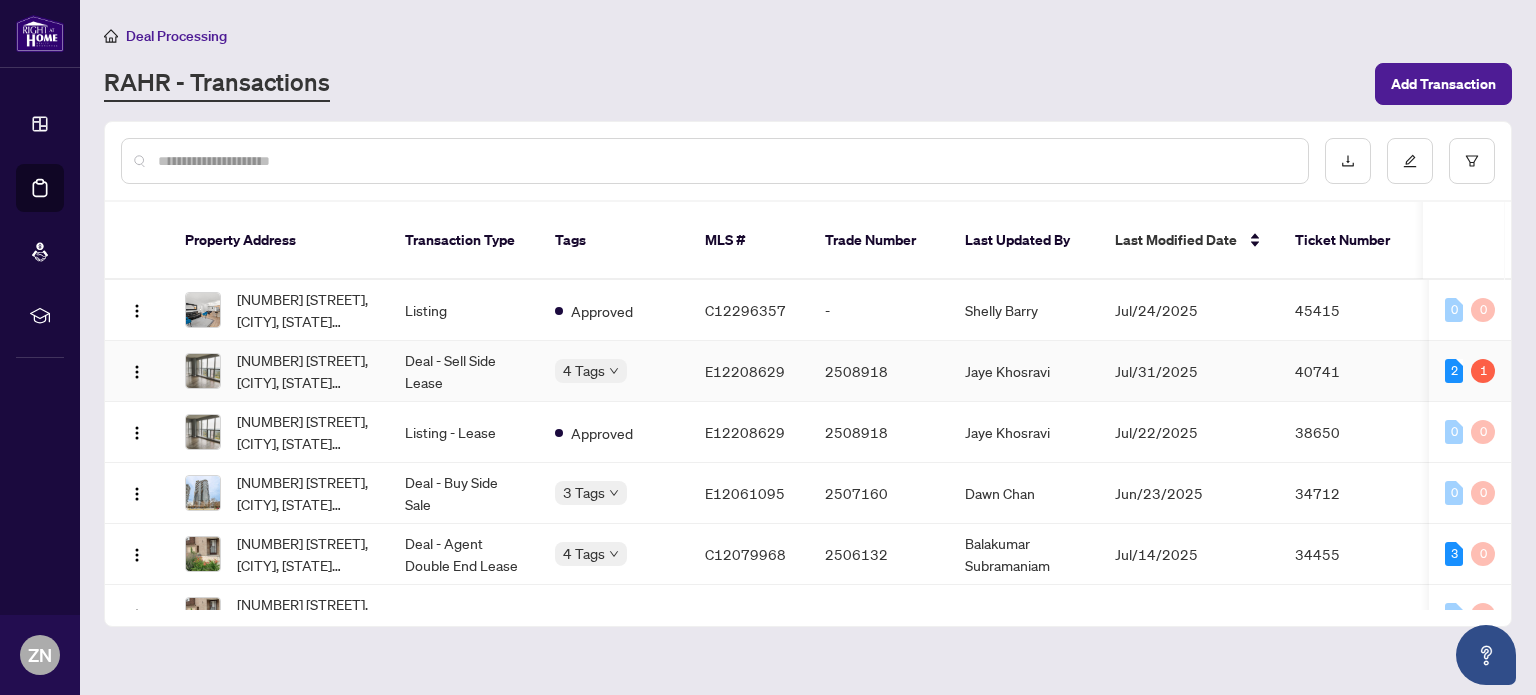 click on "Deal - Sell Side Lease" at bounding box center [464, 371] 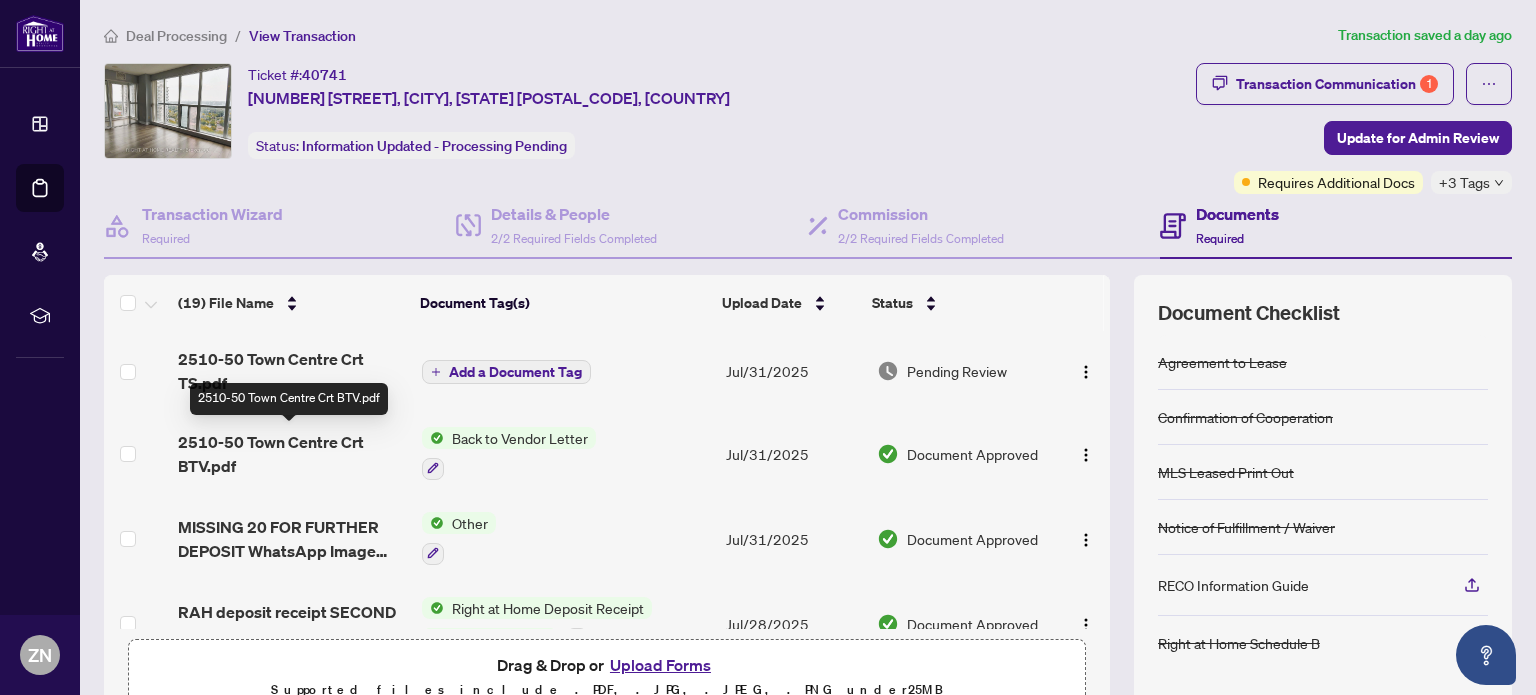 click on "2510-50 Town Centre Crt BTV.pdf" at bounding box center (291, 454) 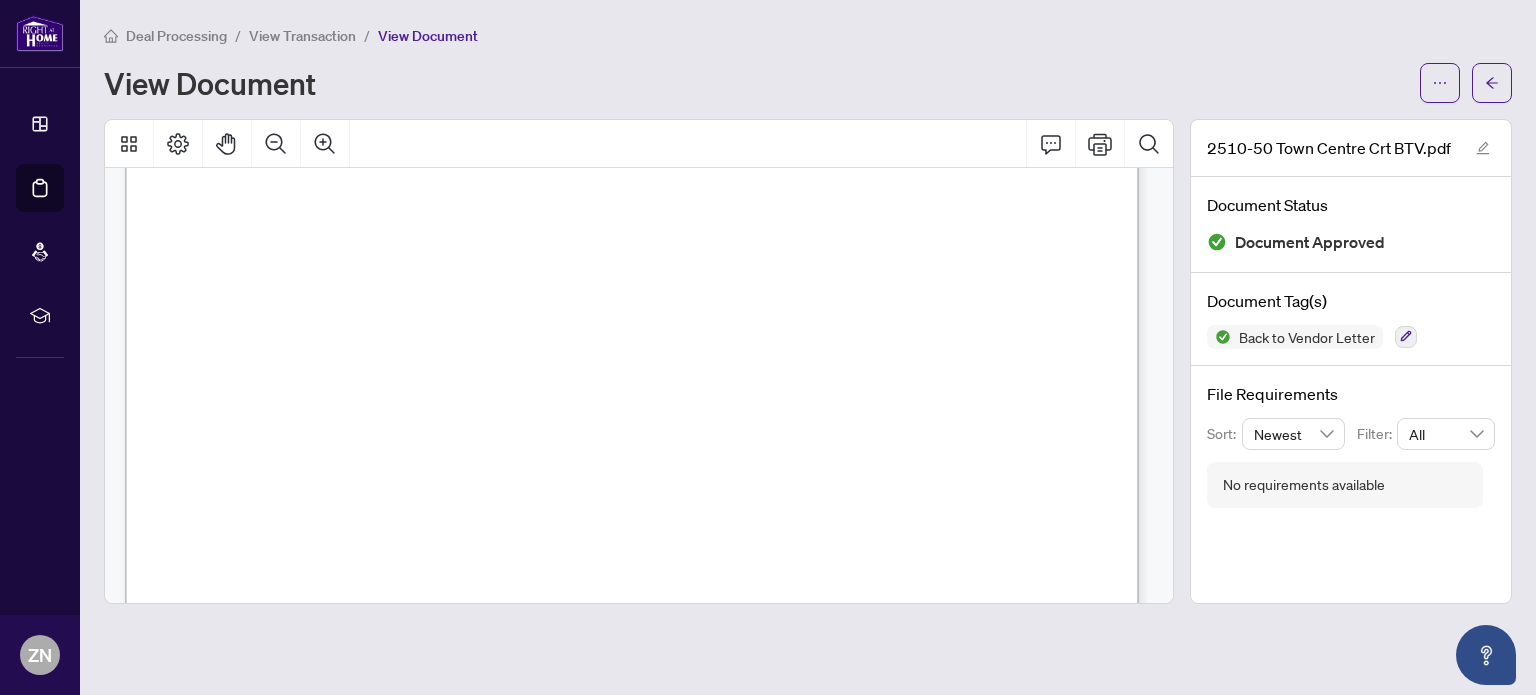 scroll, scrollTop: 0, scrollLeft: 0, axis: both 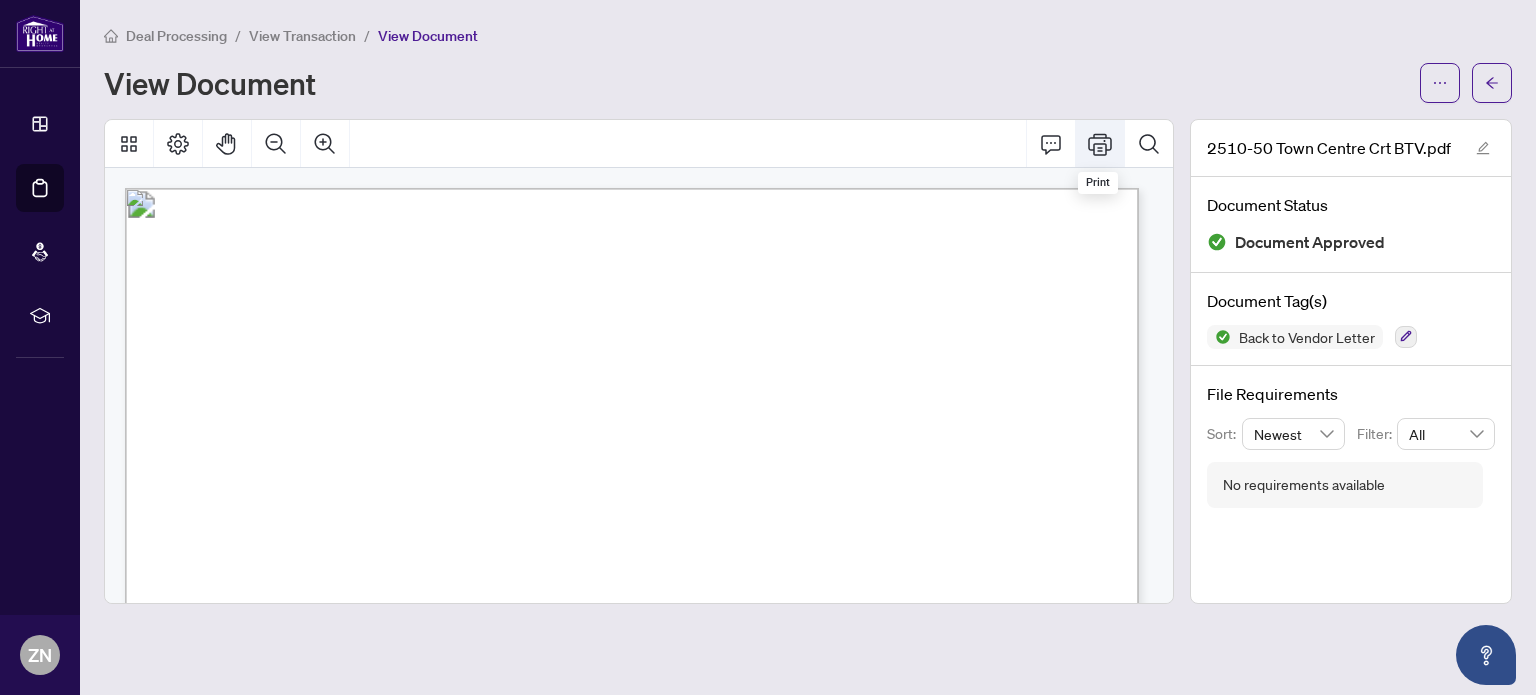 click 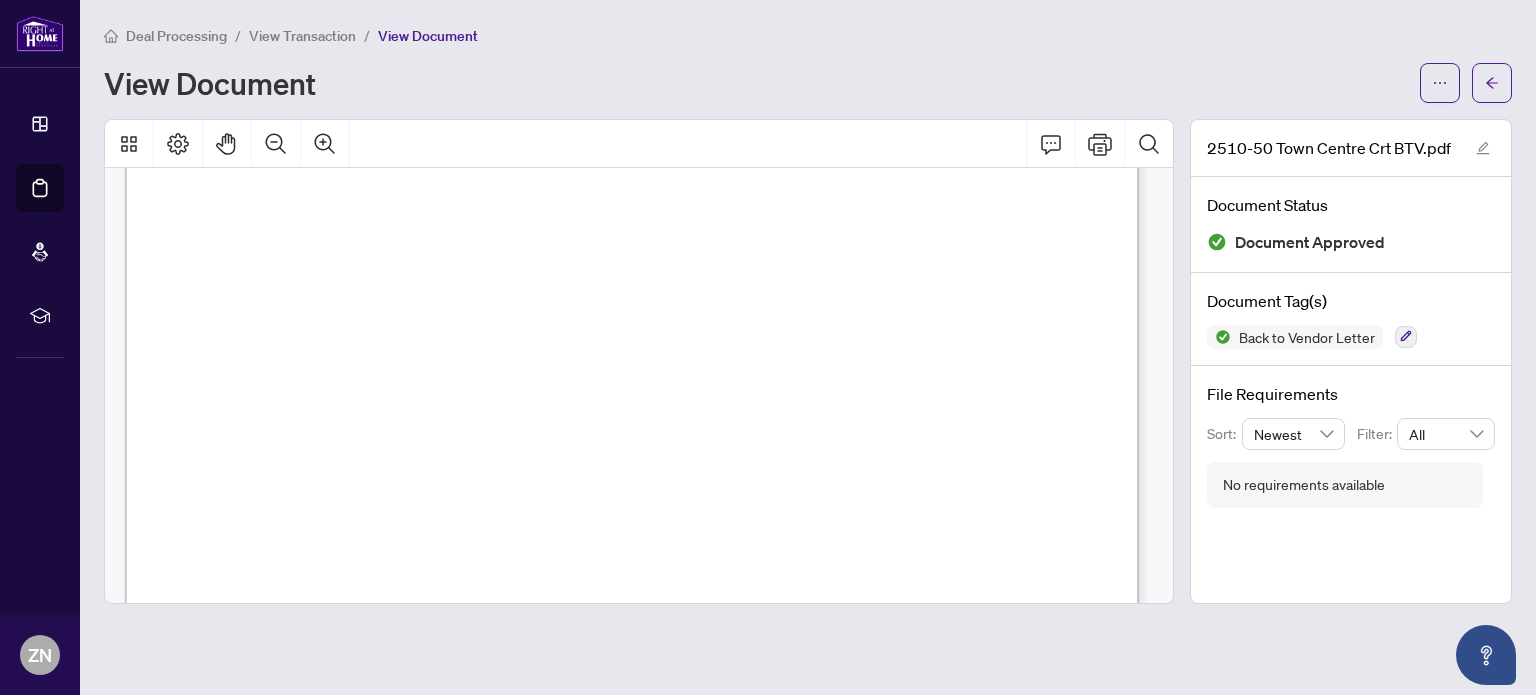 scroll, scrollTop: 388, scrollLeft: 0, axis: vertical 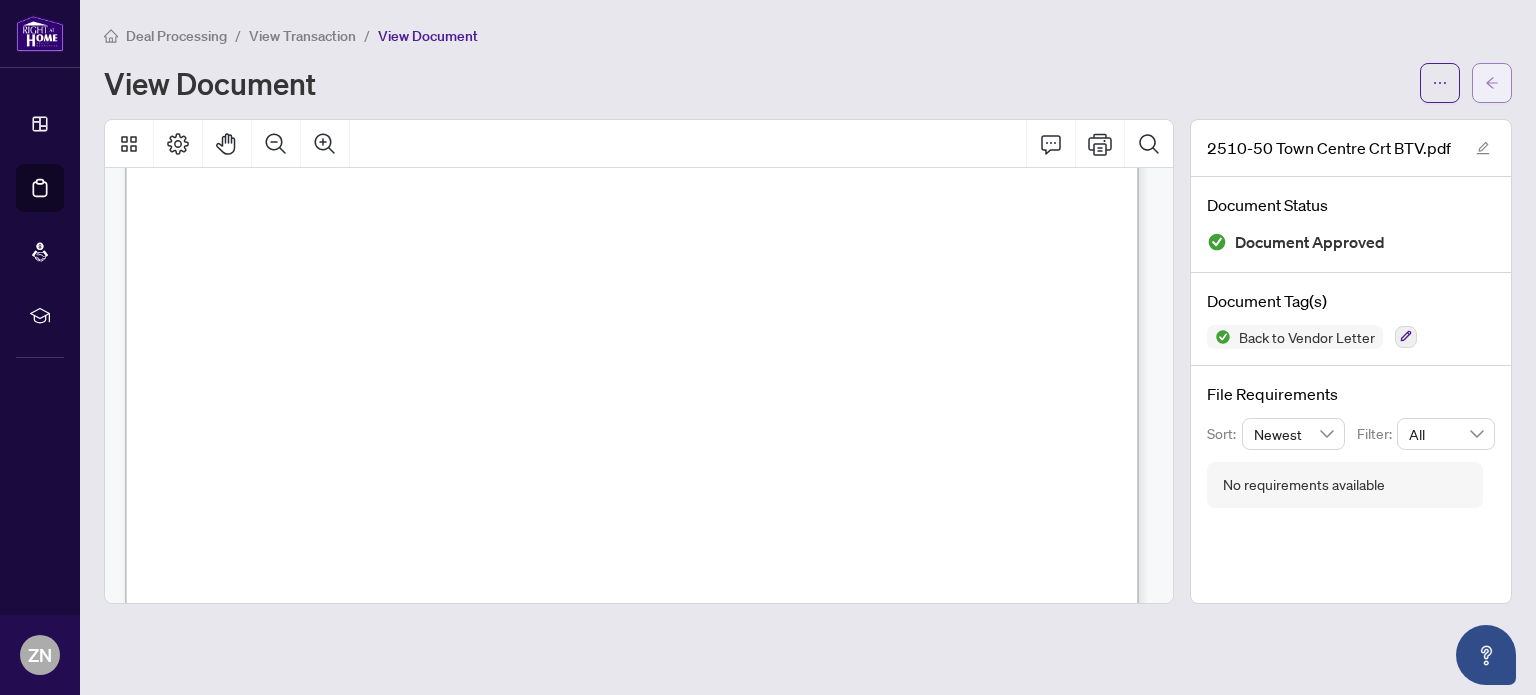 click 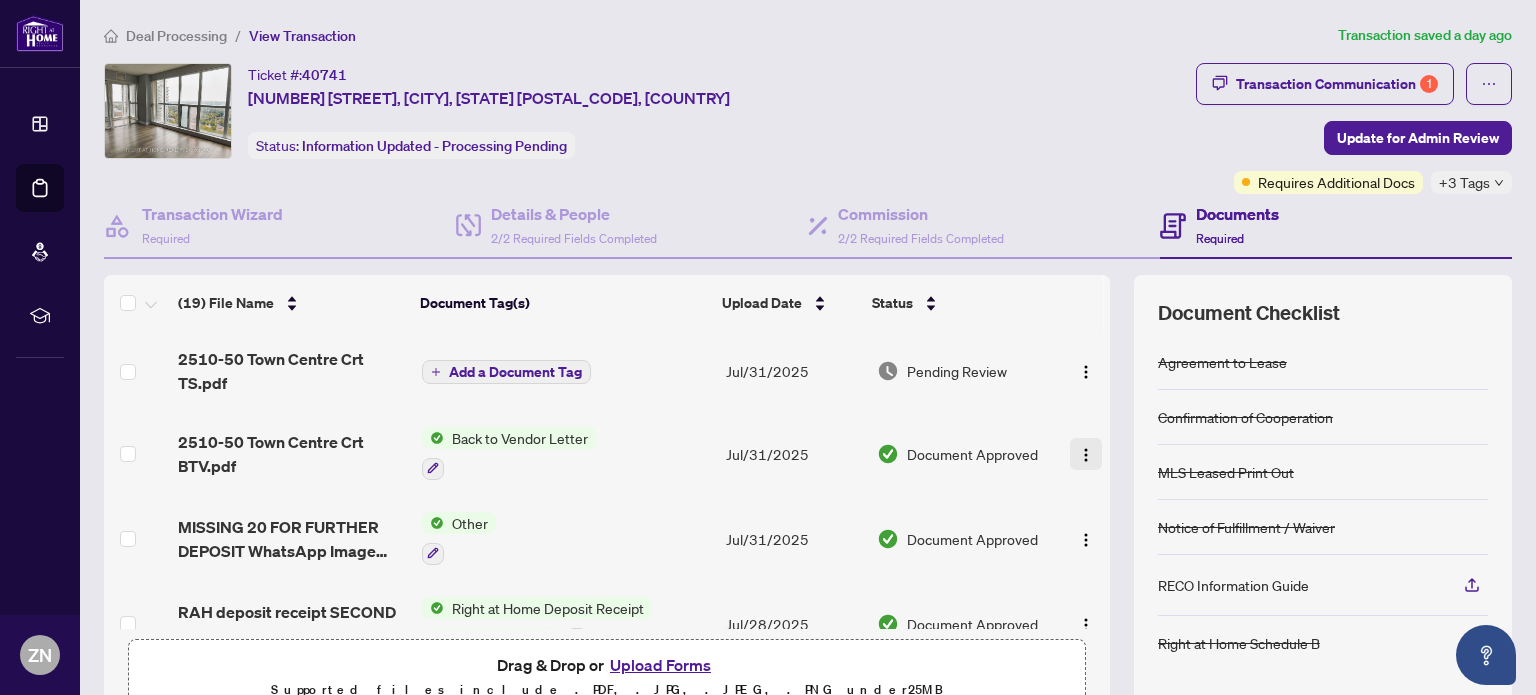 click at bounding box center [1086, 455] 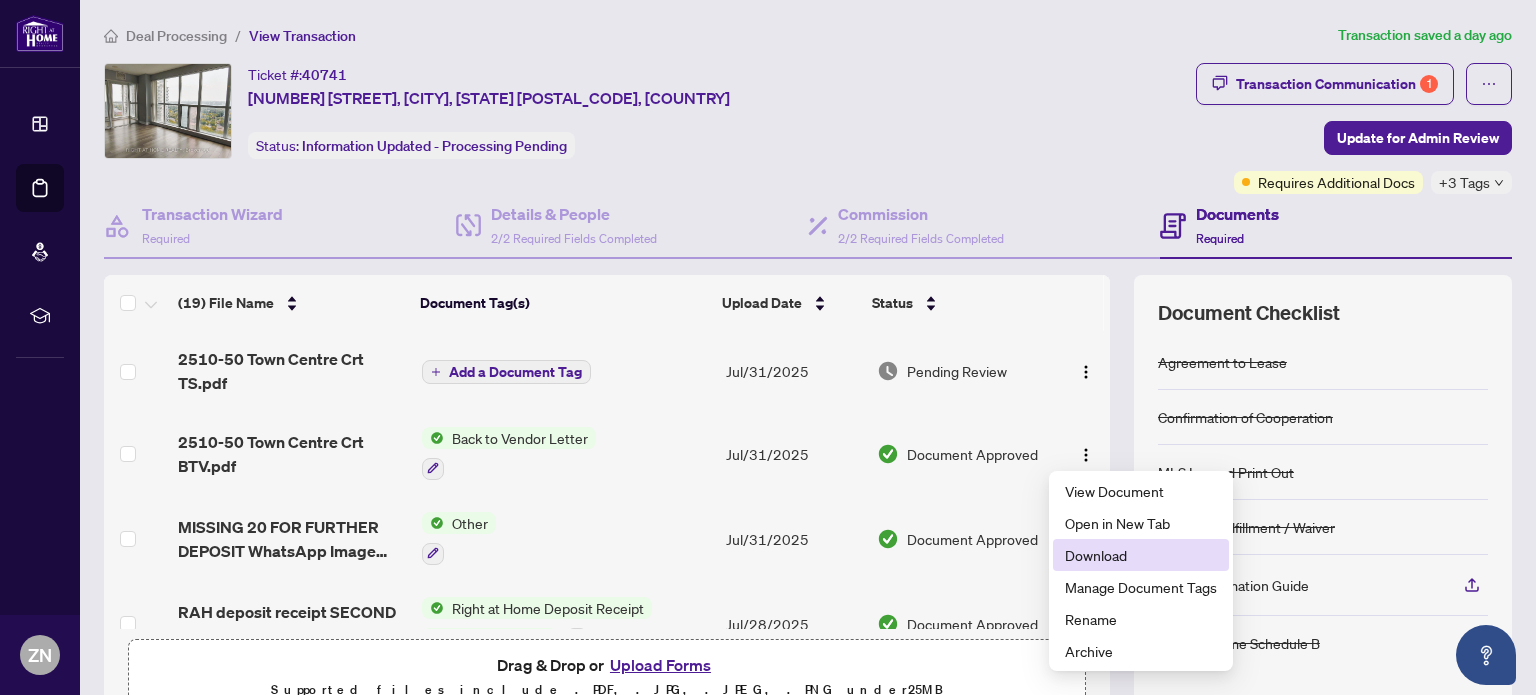 click on "Download" at bounding box center [1141, 555] 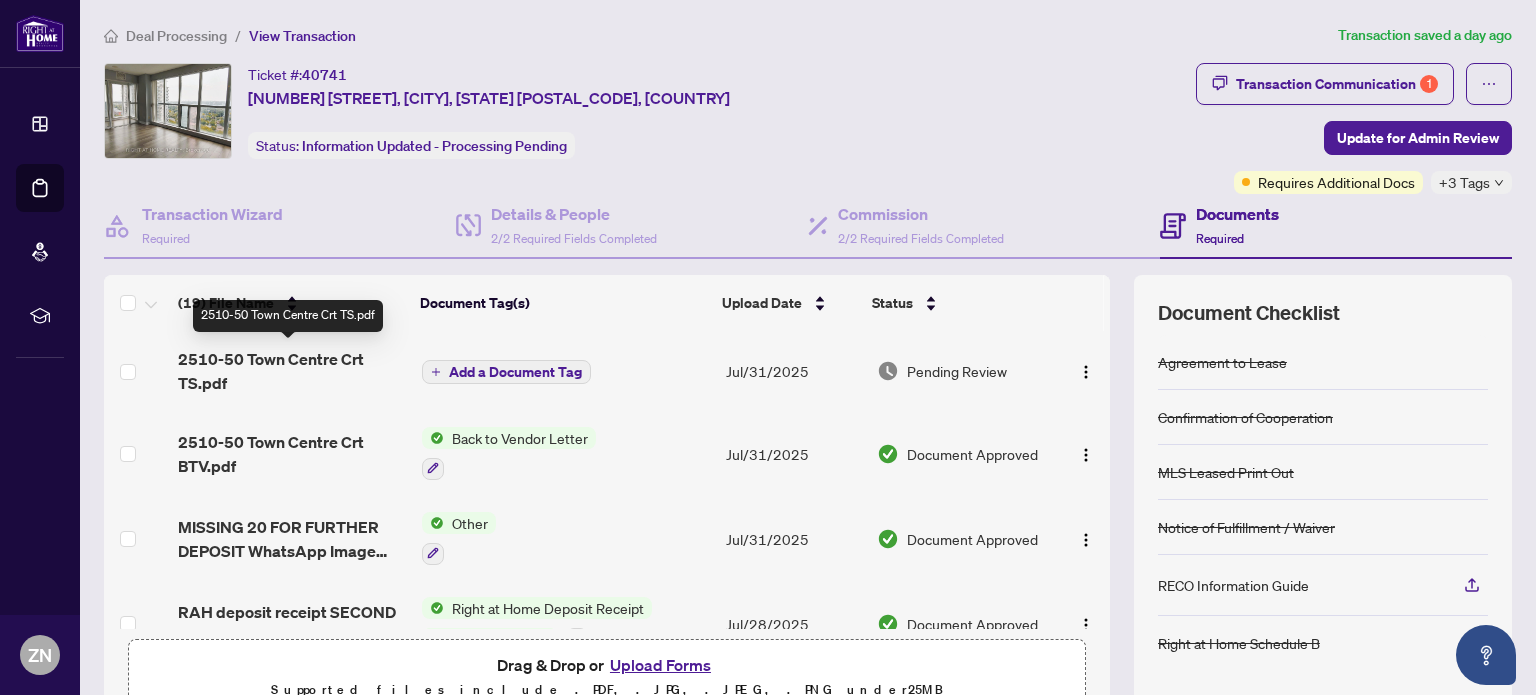 click on "2510-50 Town Centre Crt TS.pdf" at bounding box center (291, 371) 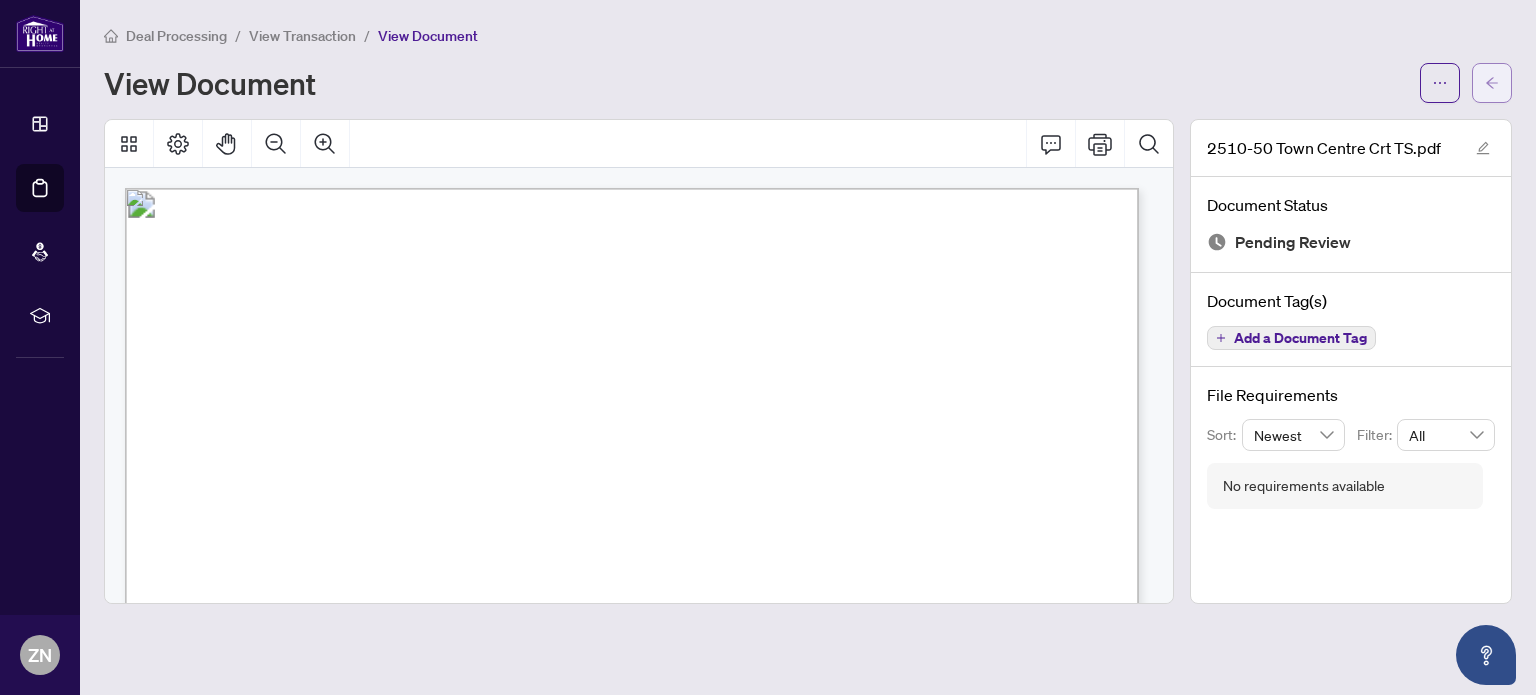 click 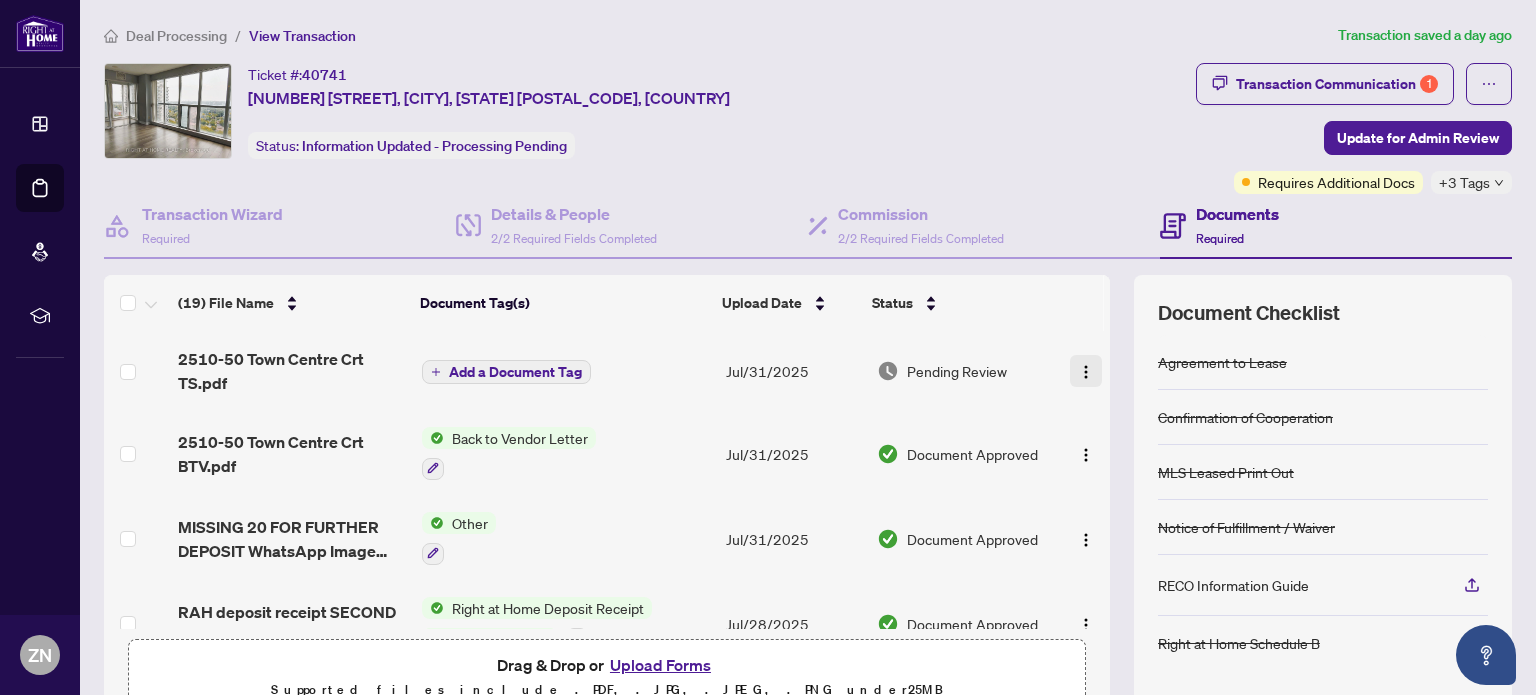 click at bounding box center [1086, 372] 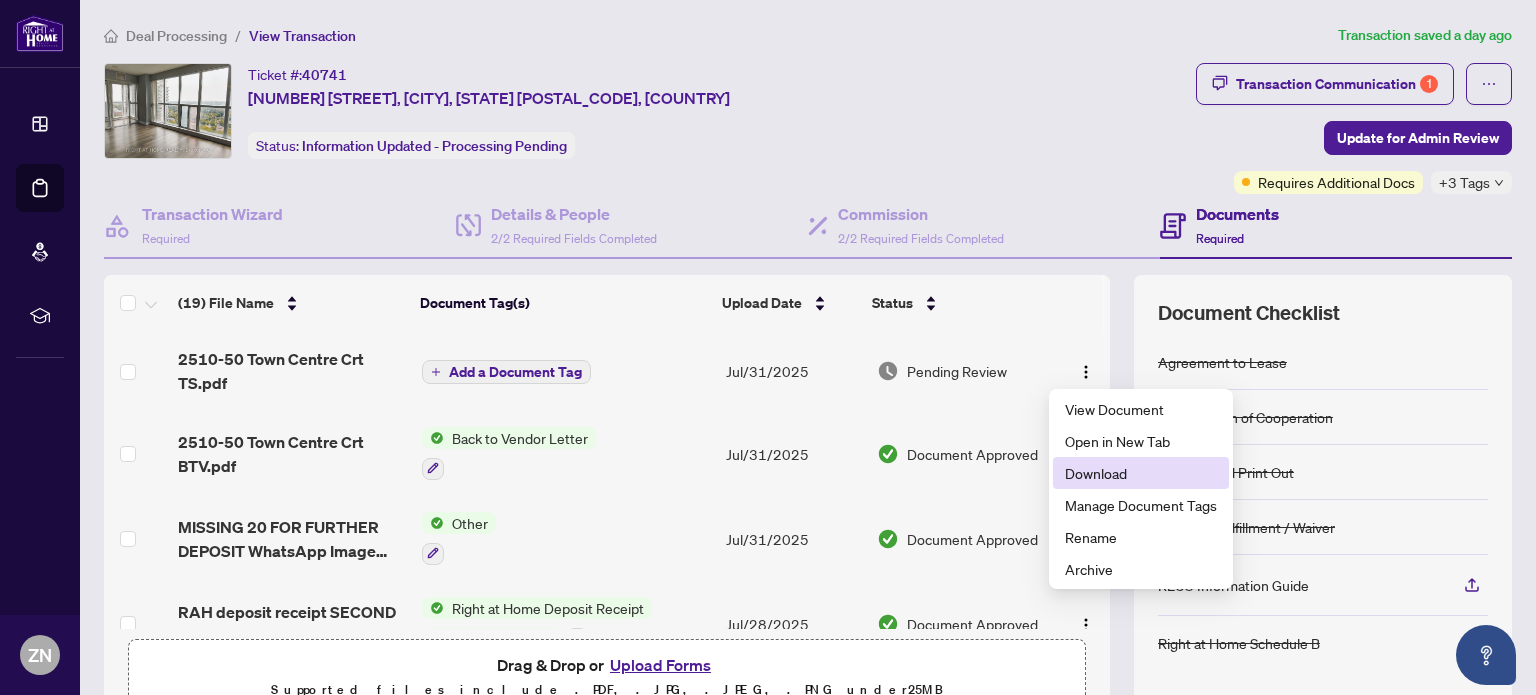 click on "Download" at bounding box center [1141, 473] 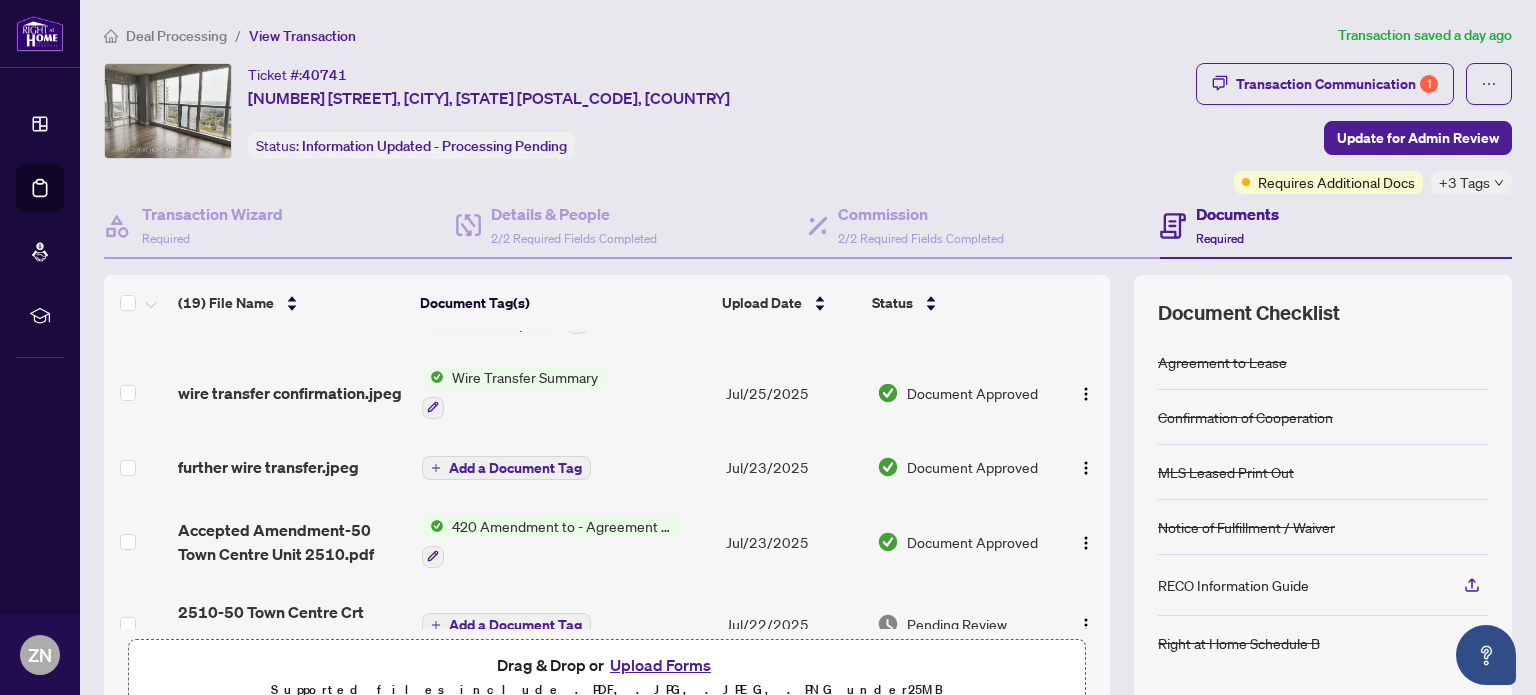 scroll, scrollTop: 549, scrollLeft: 0, axis: vertical 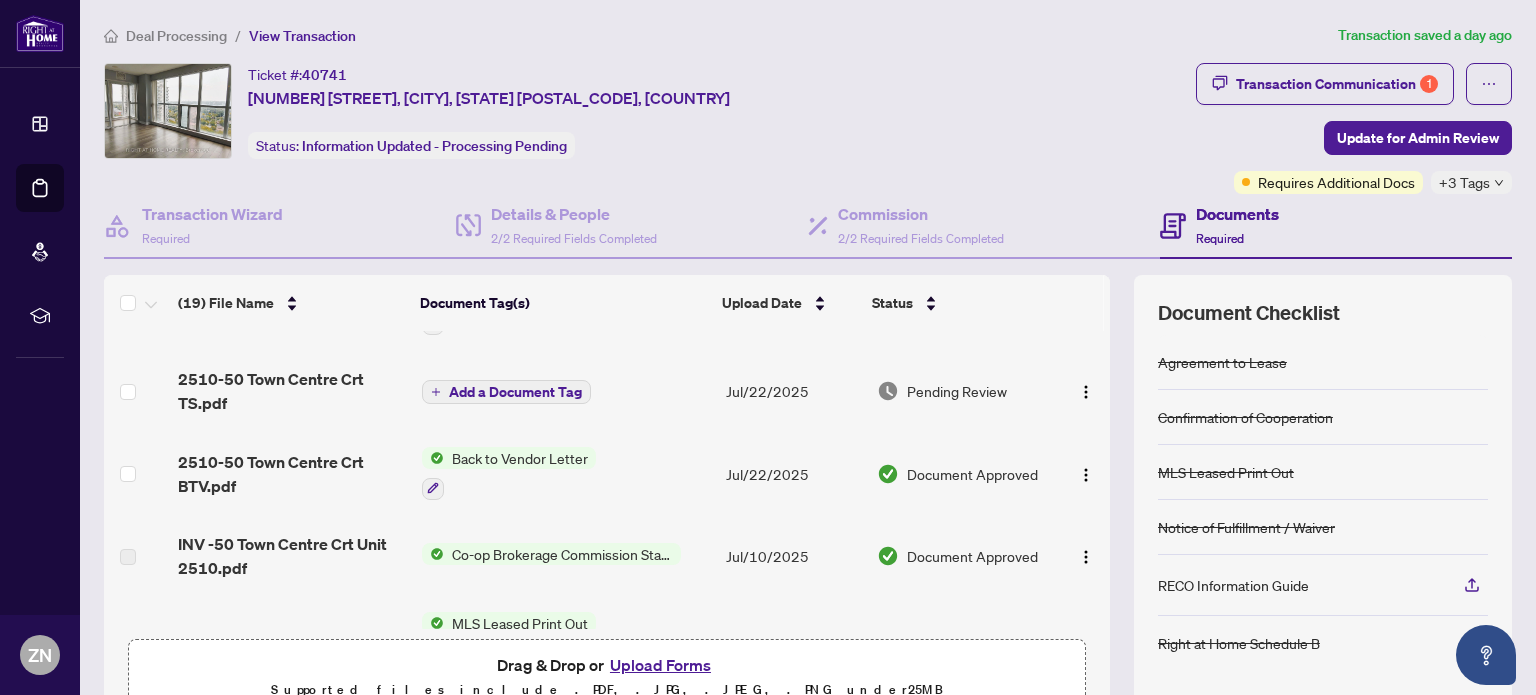 click on "Upload Forms" at bounding box center (660, 665) 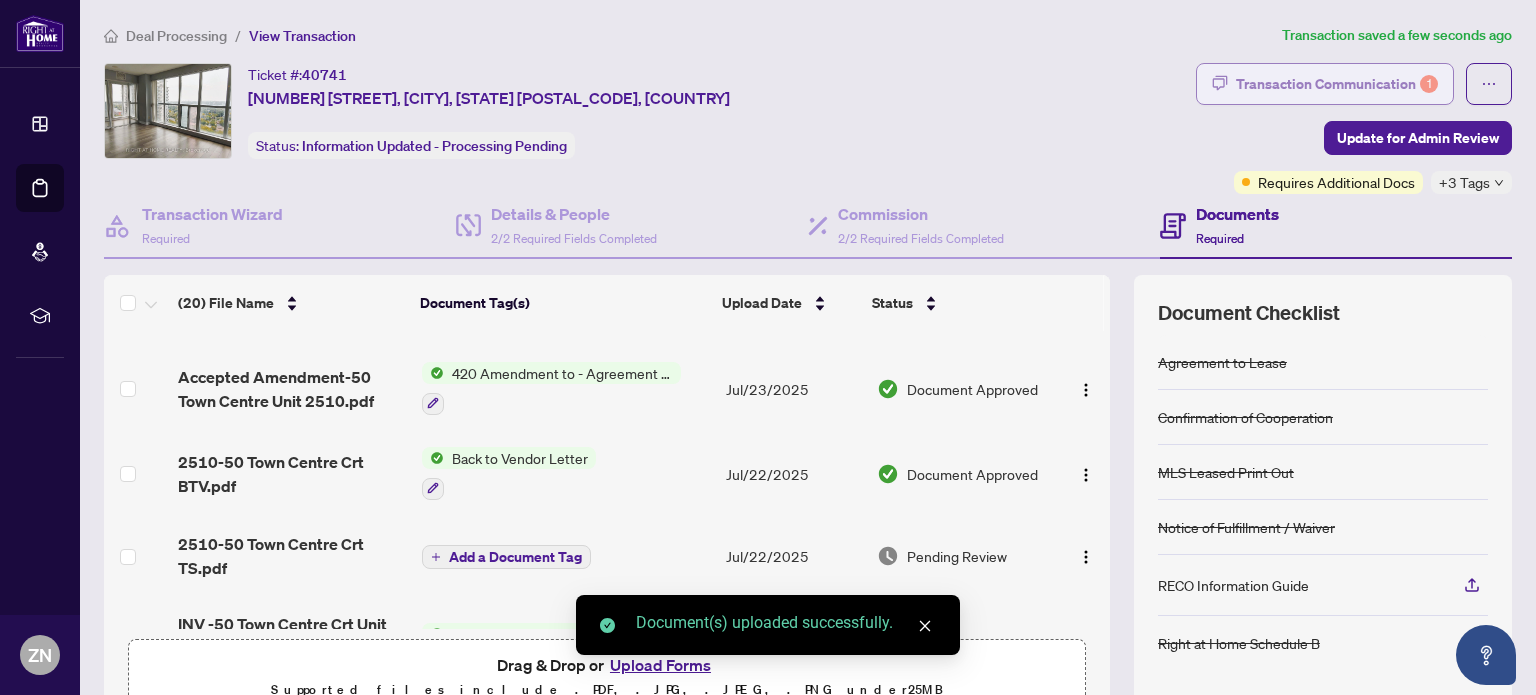 click on "1" at bounding box center (1429, 84) 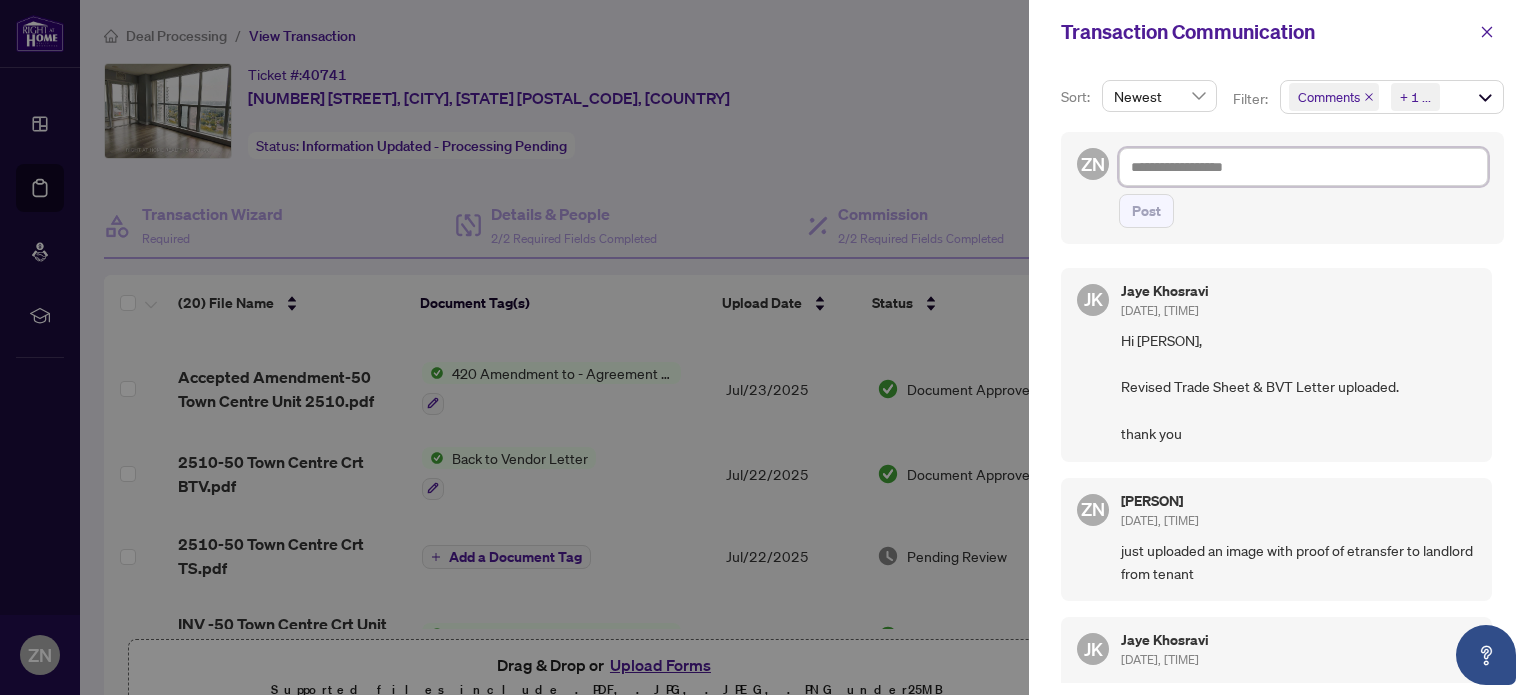 click at bounding box center [1303, 167] 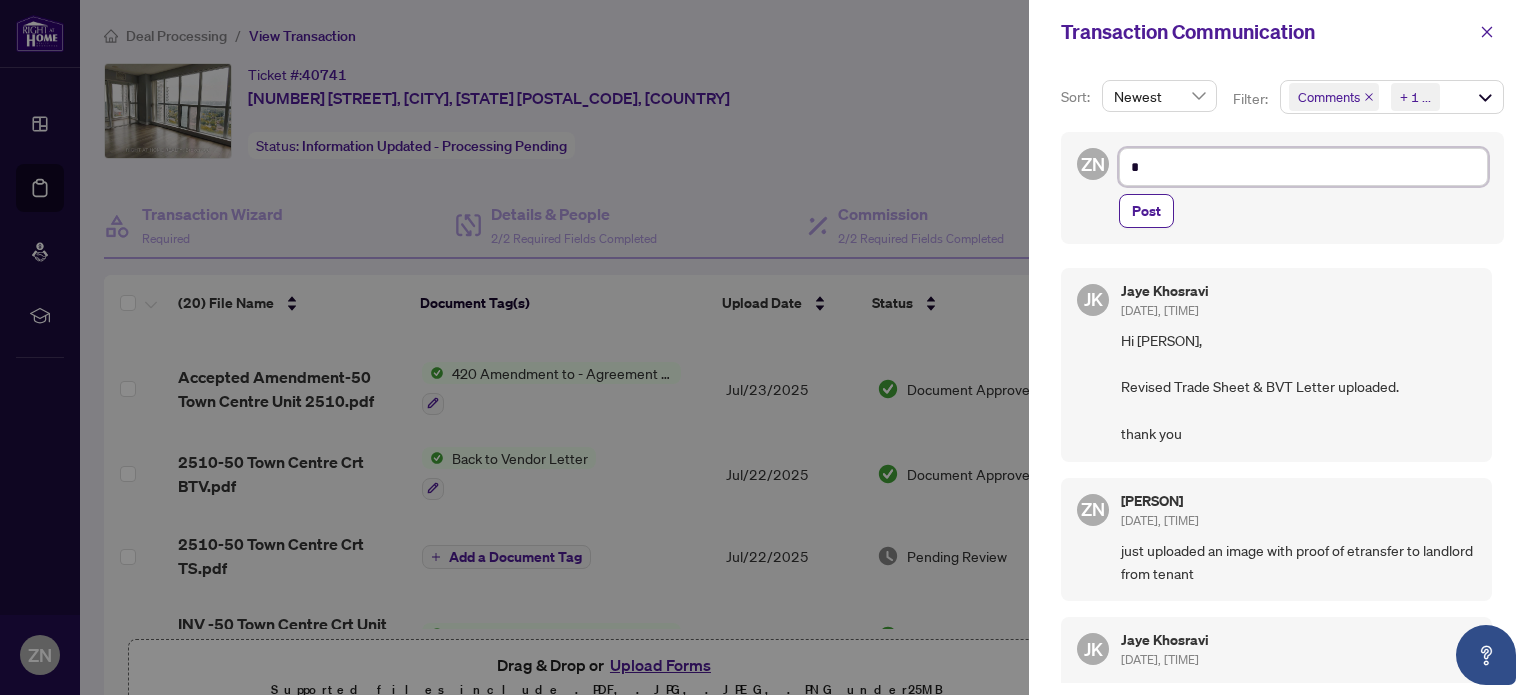 type on "**" 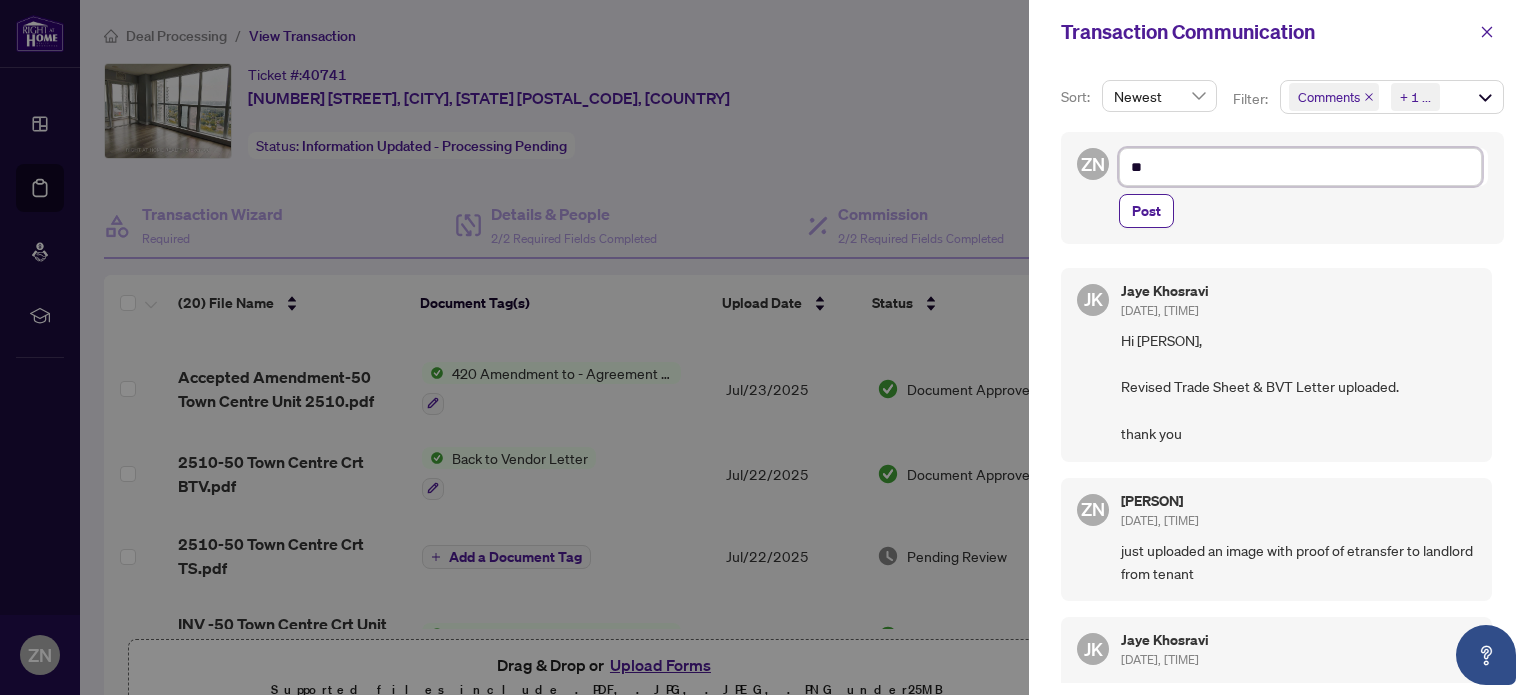 type on "***" 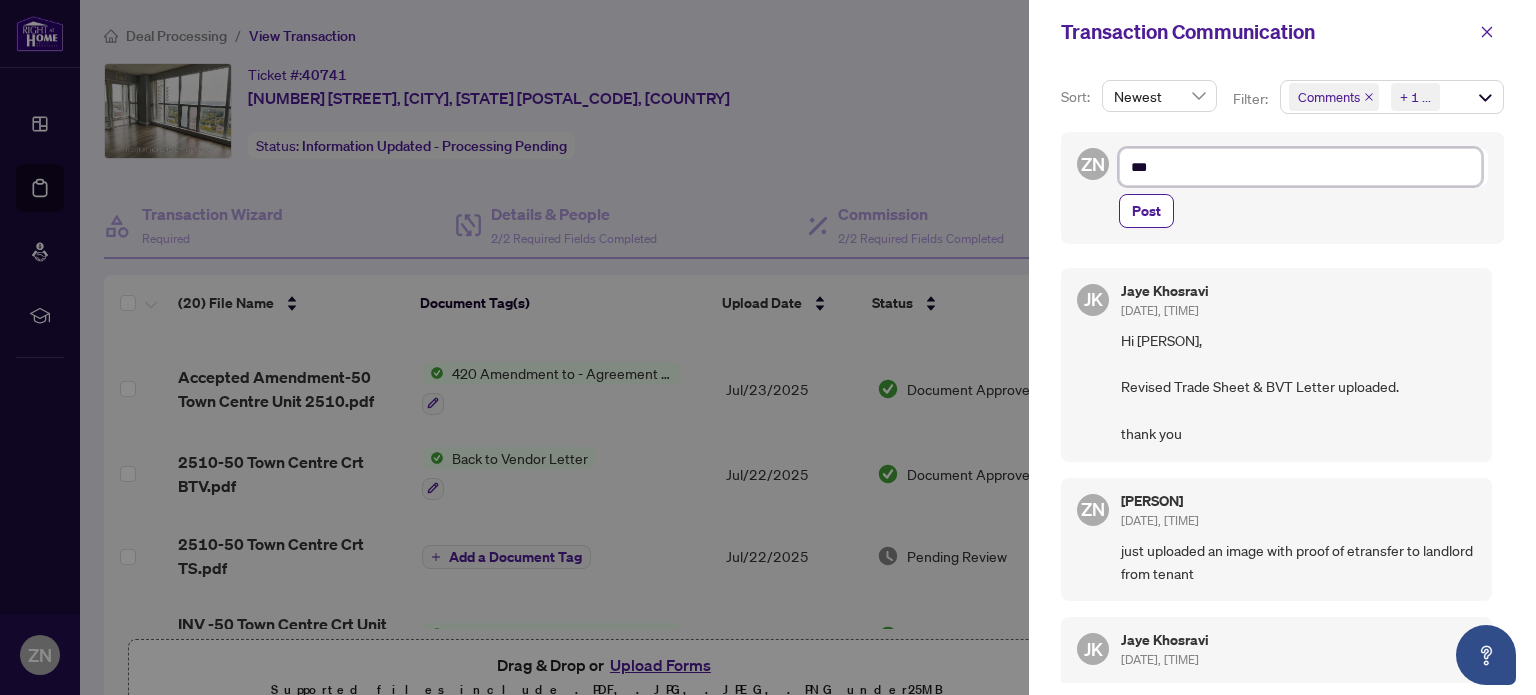 type on "***" 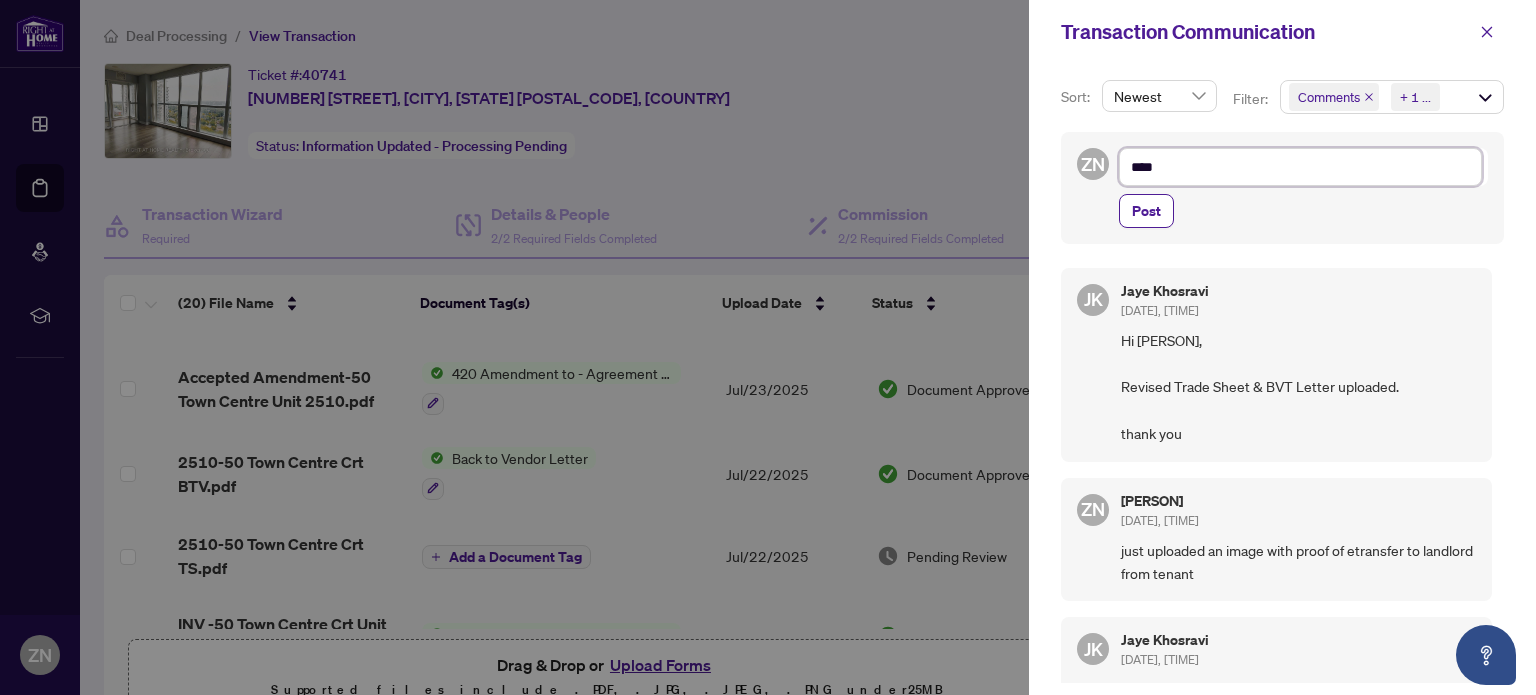 type on "*****" 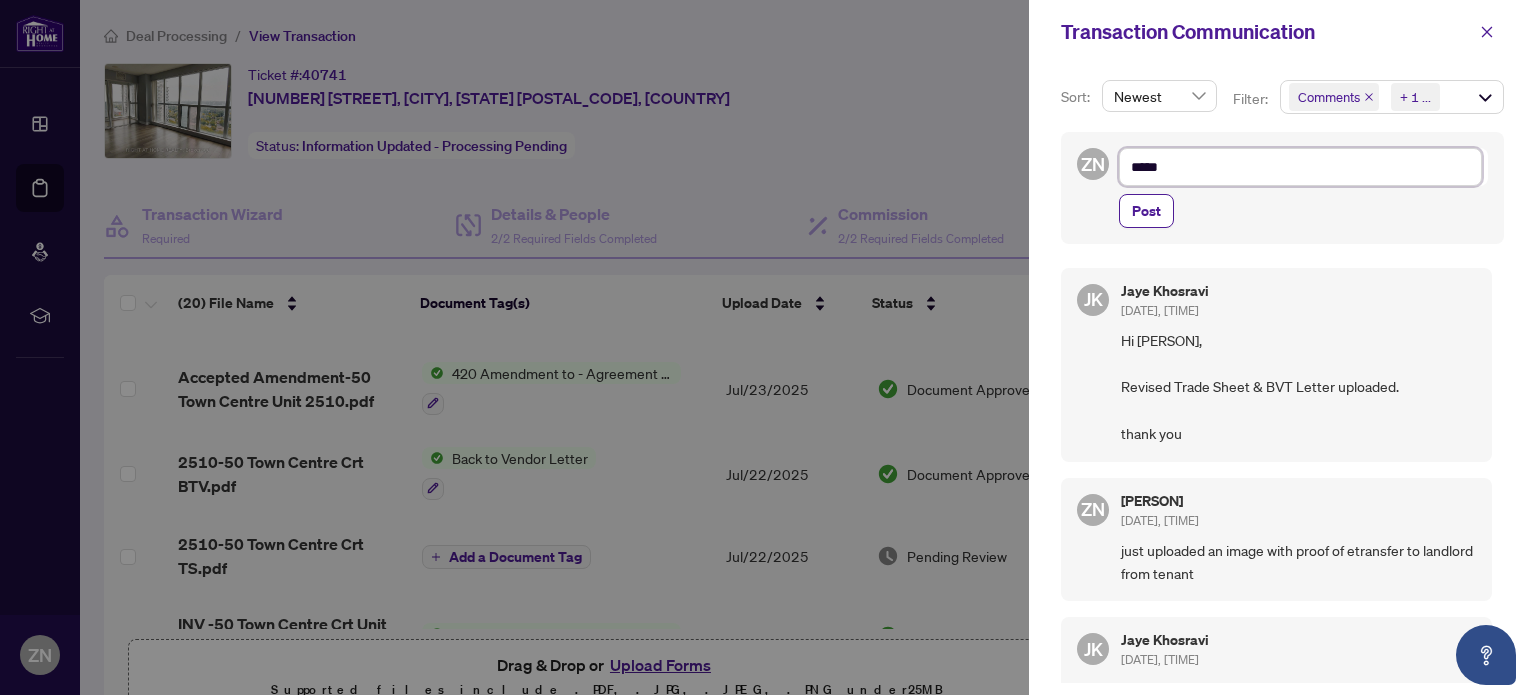 type on "******" 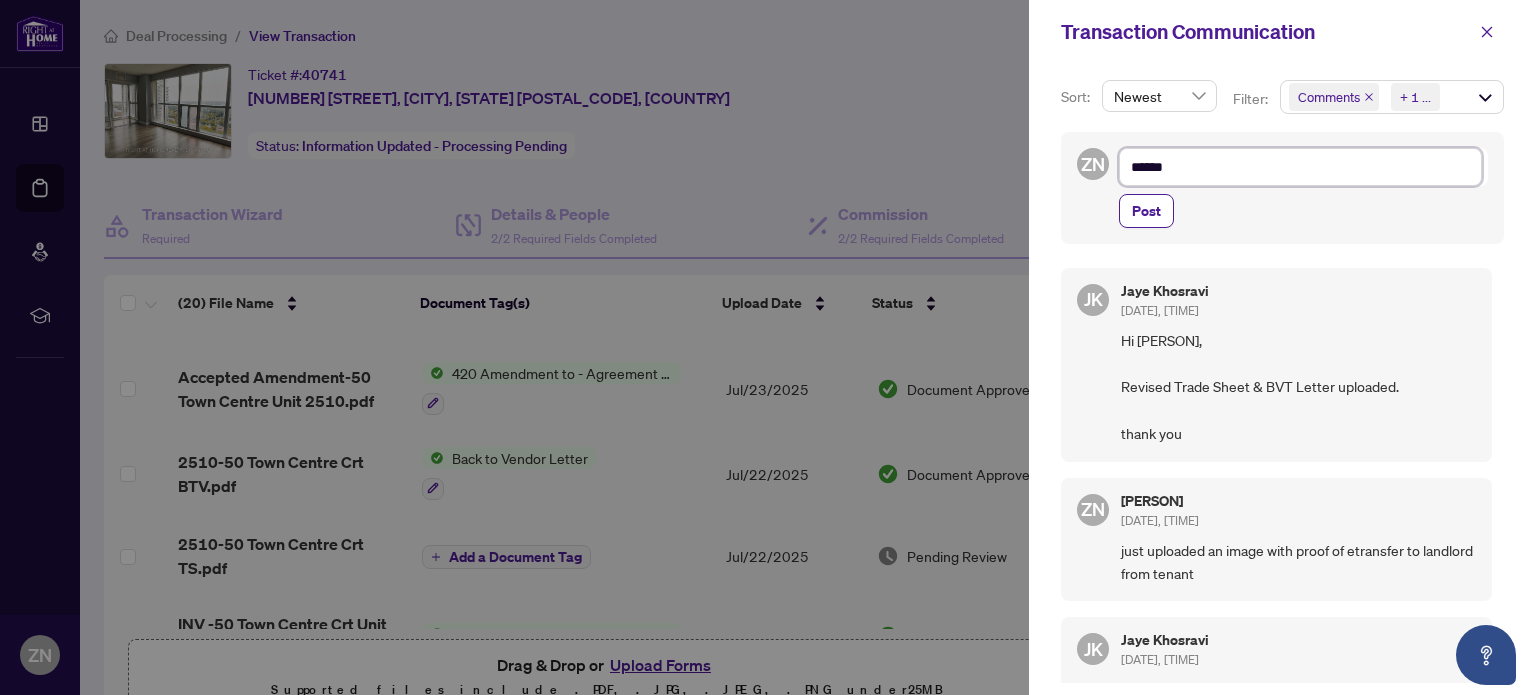 type on "******" 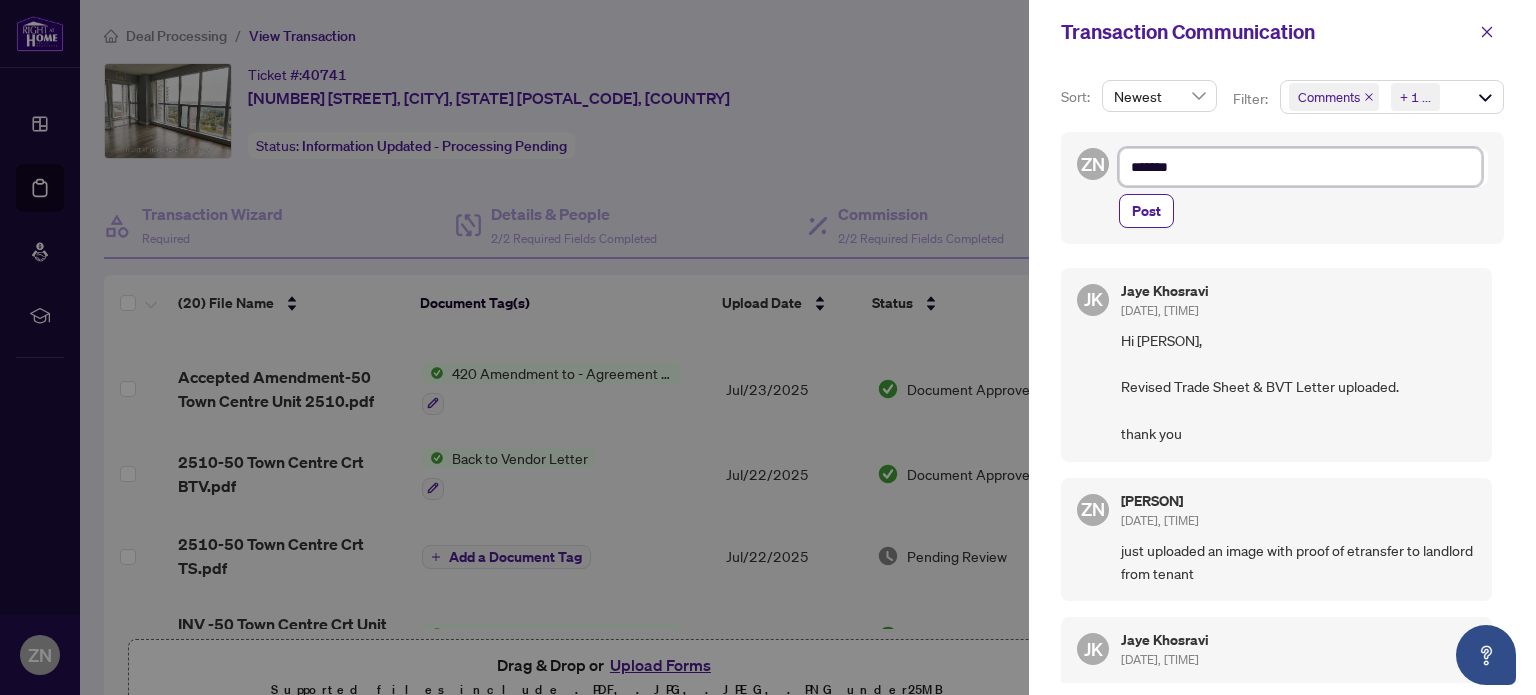 type on "********" 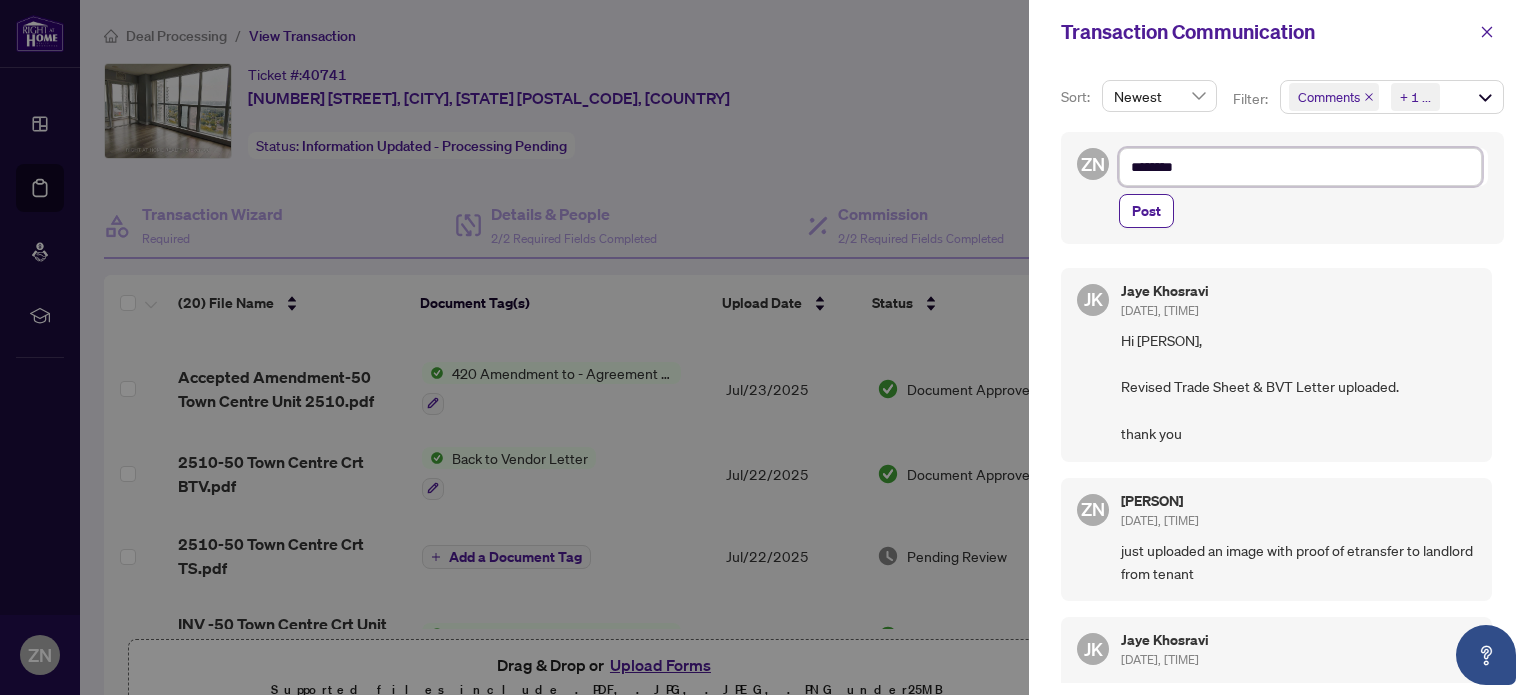 type on "*********" 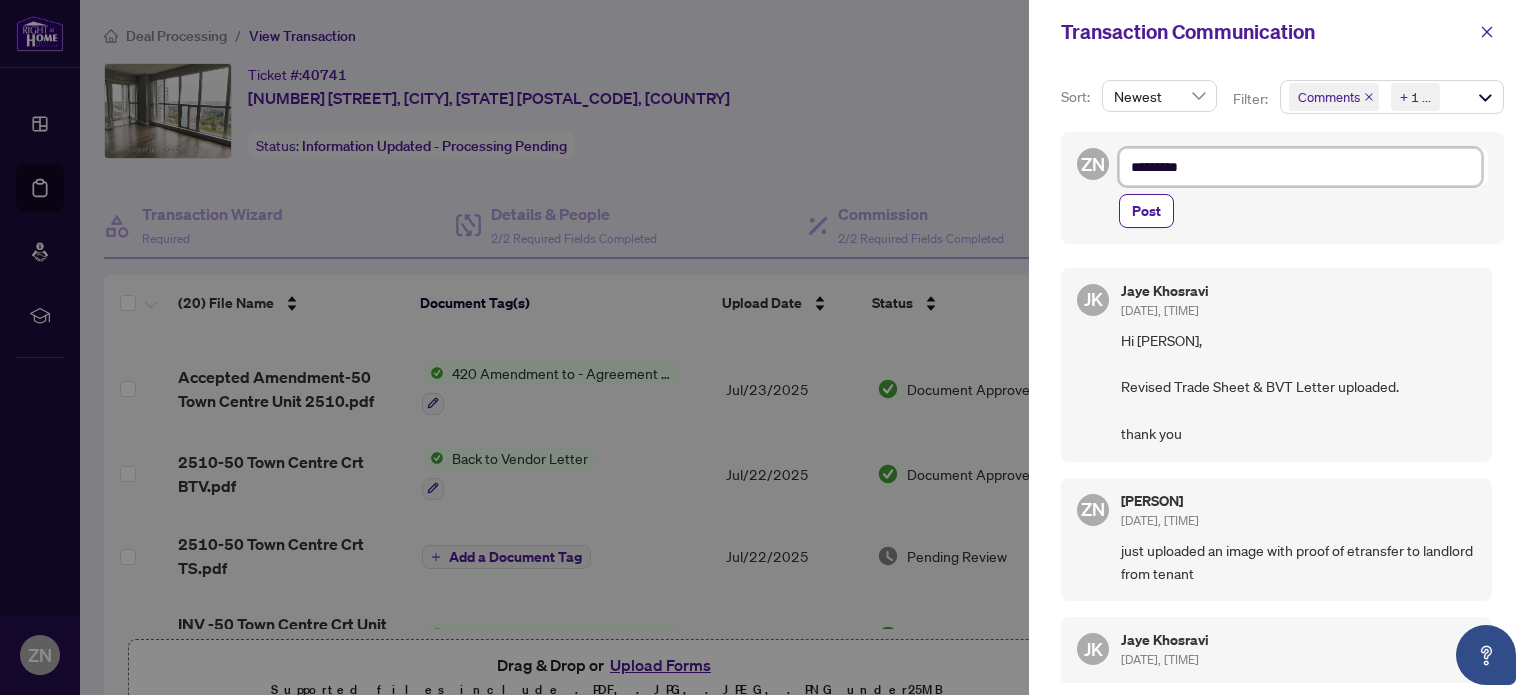 type on "*********" 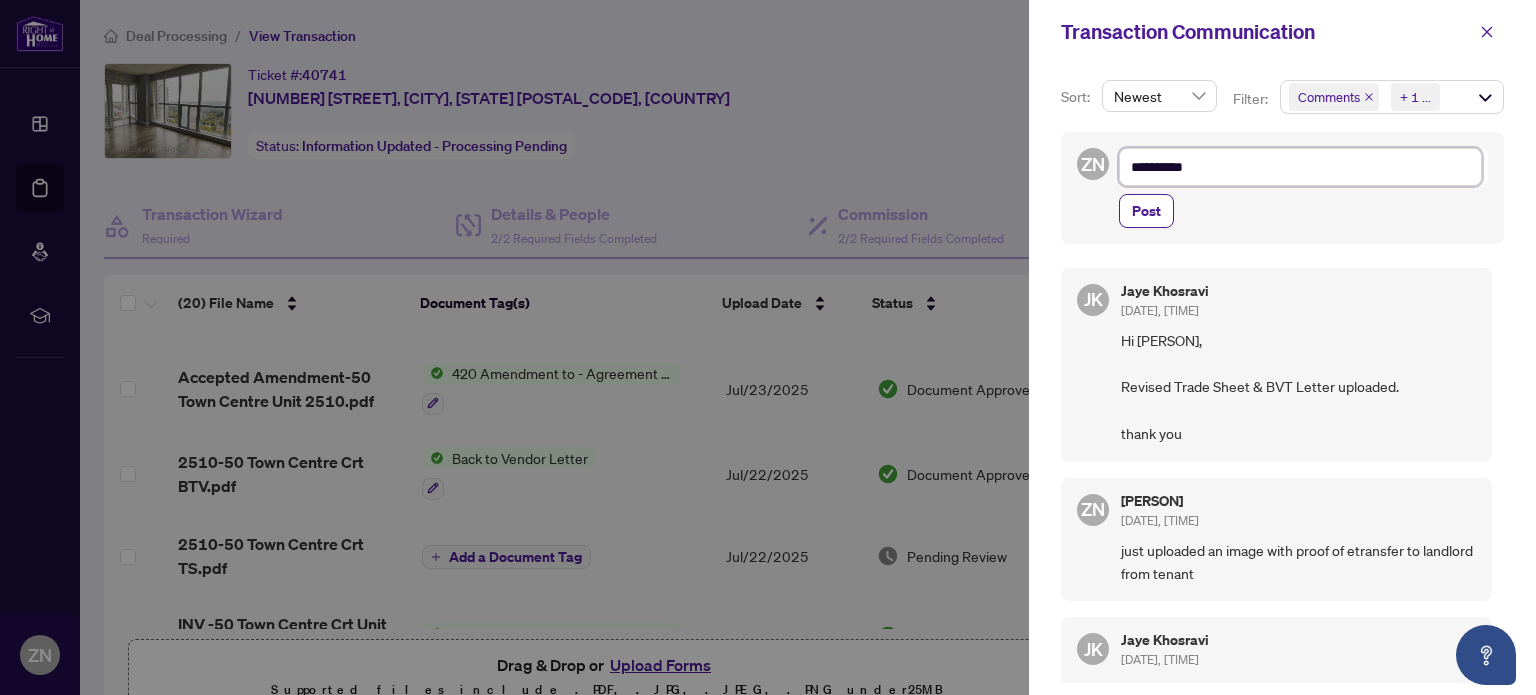 type on "**********" 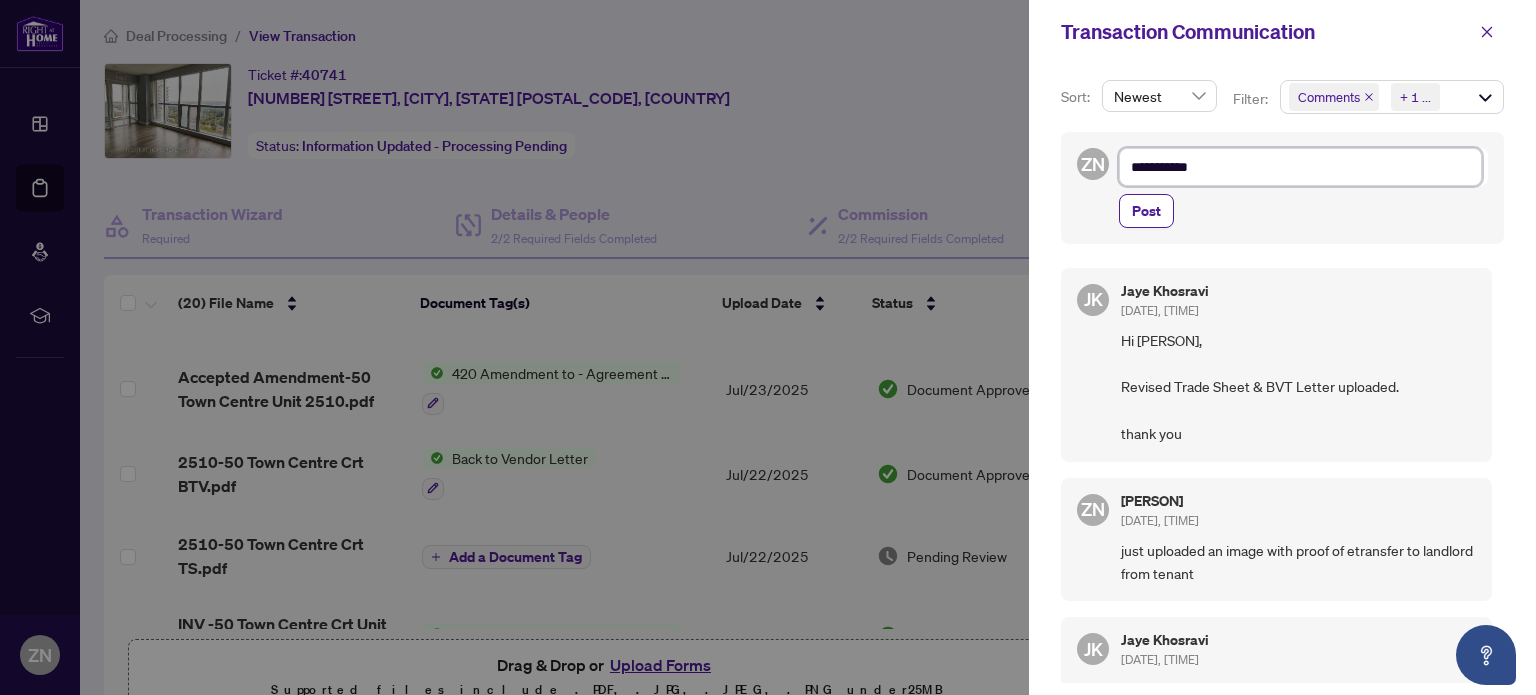 type on "**********" 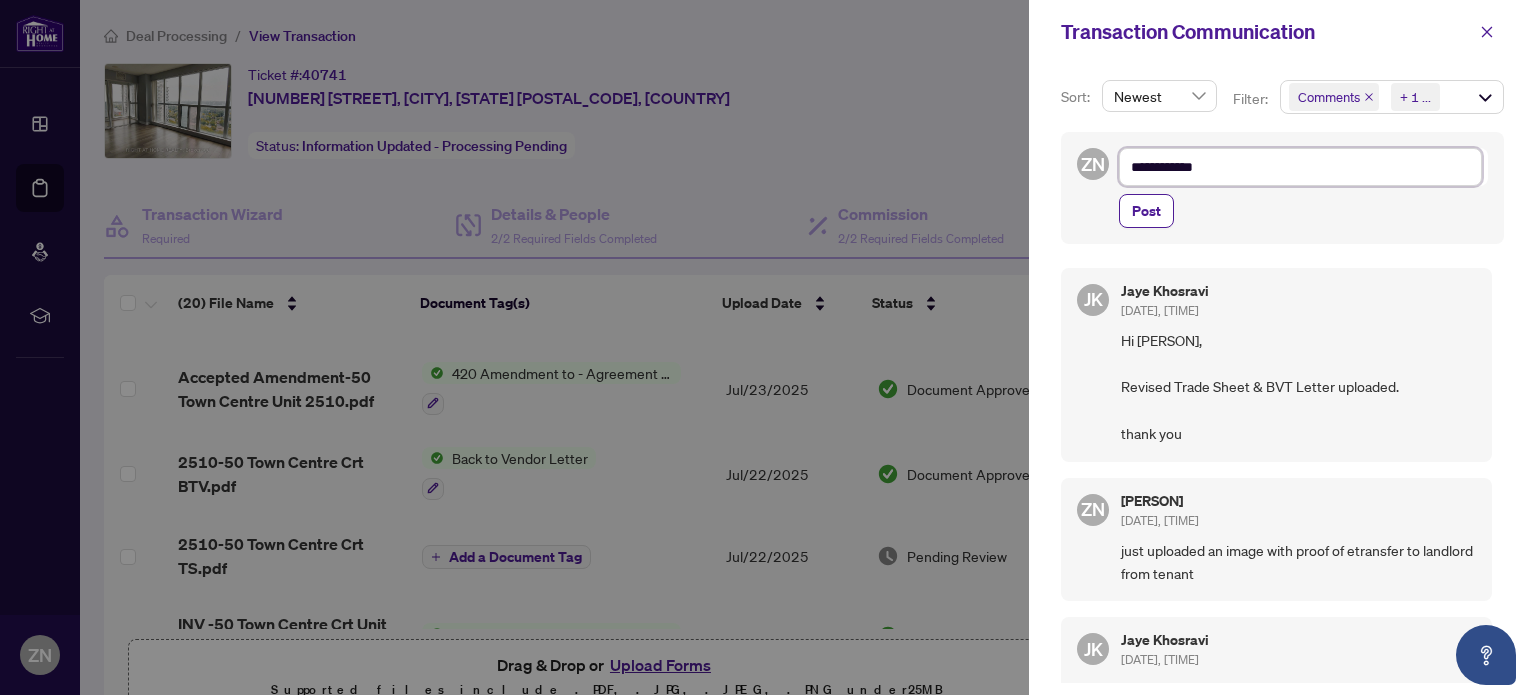 type on "**********" 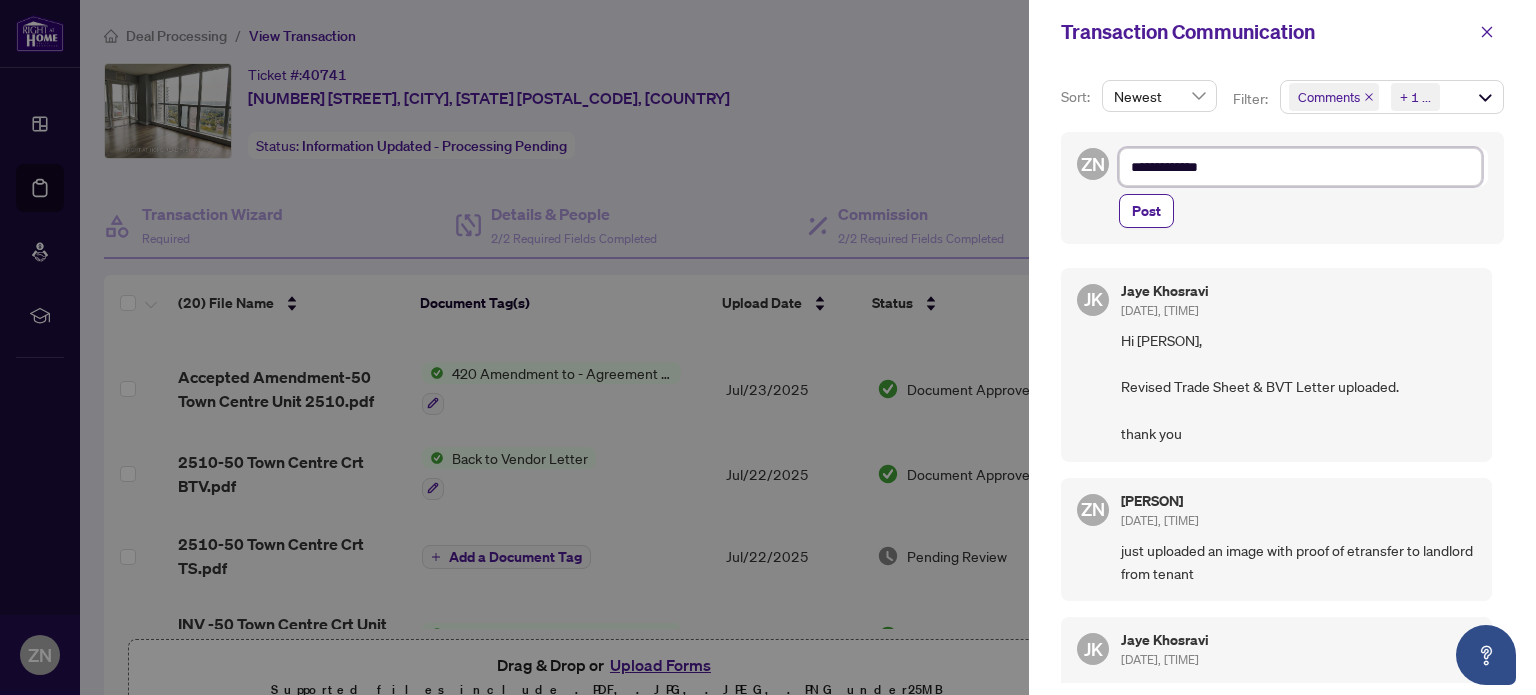 type on "**********" 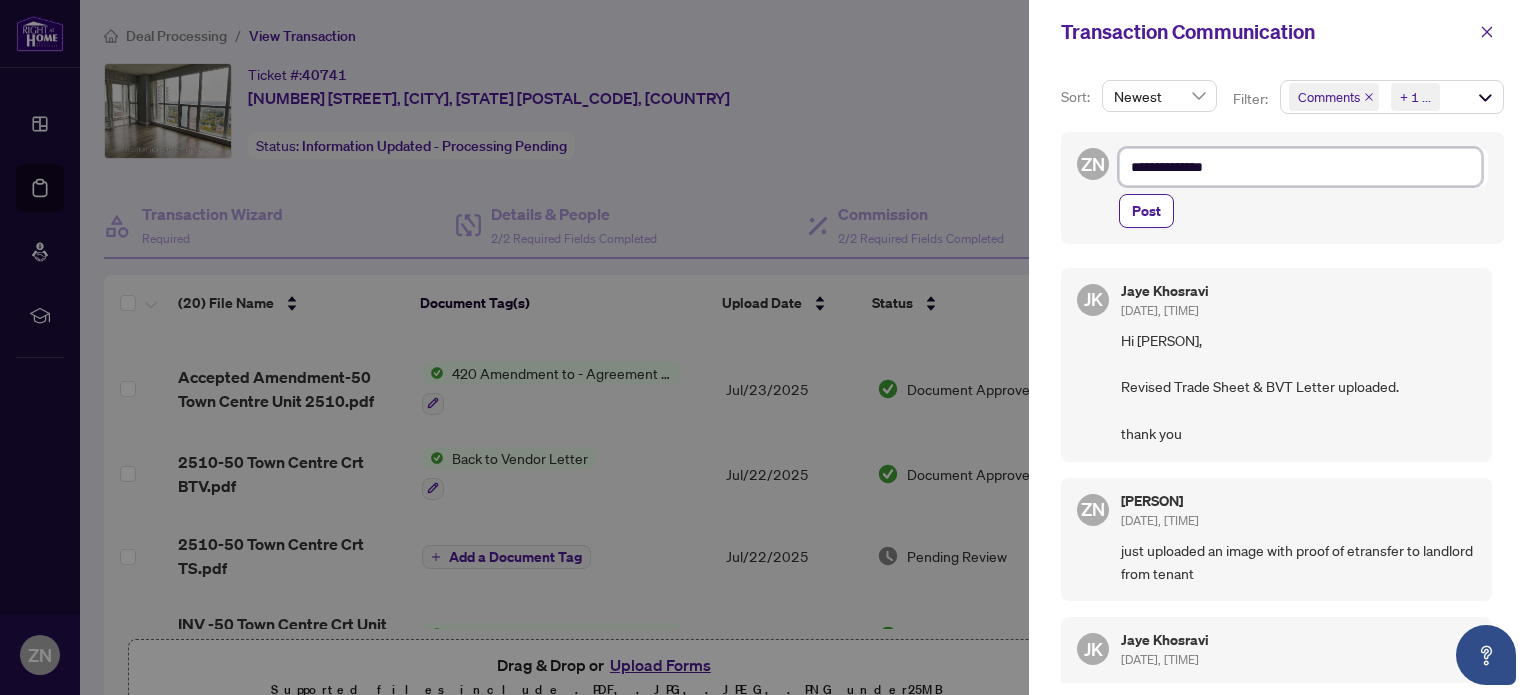 type on "**********" 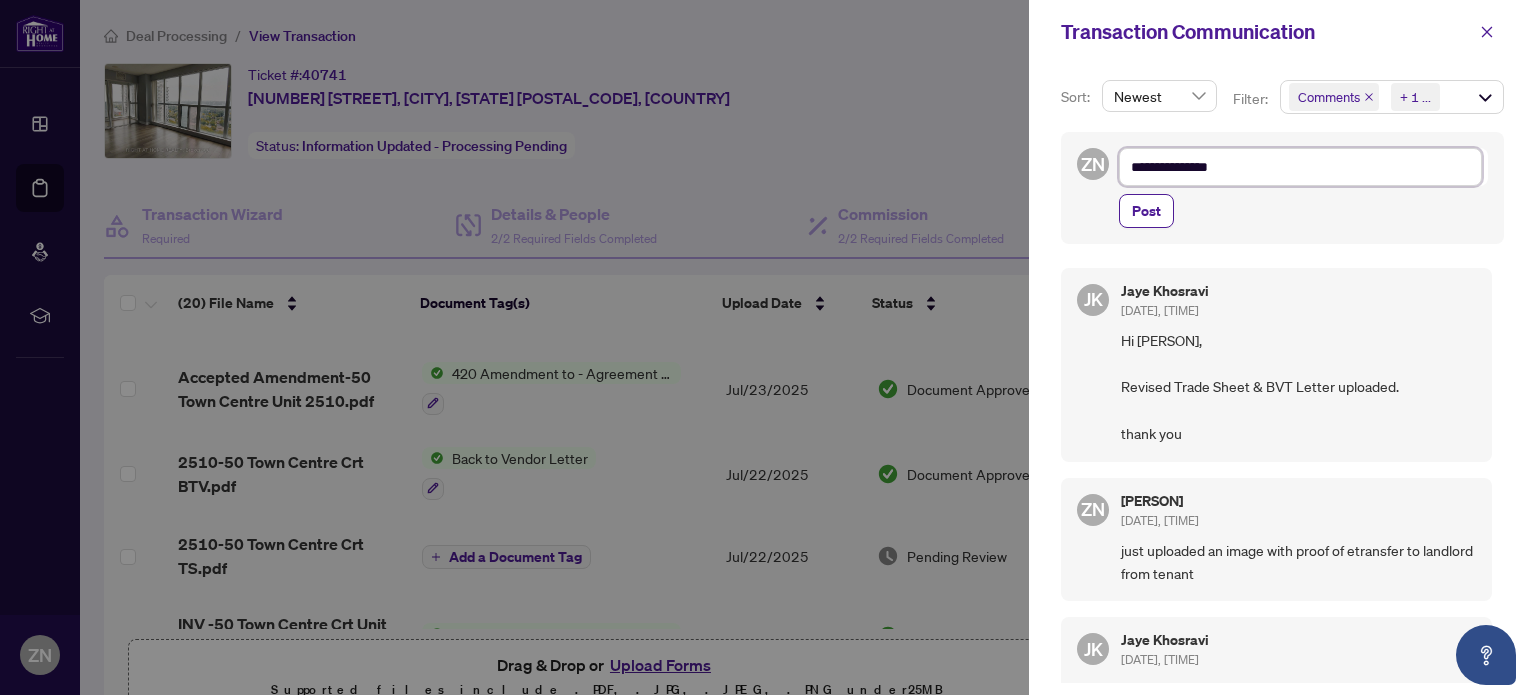 type on "**********" 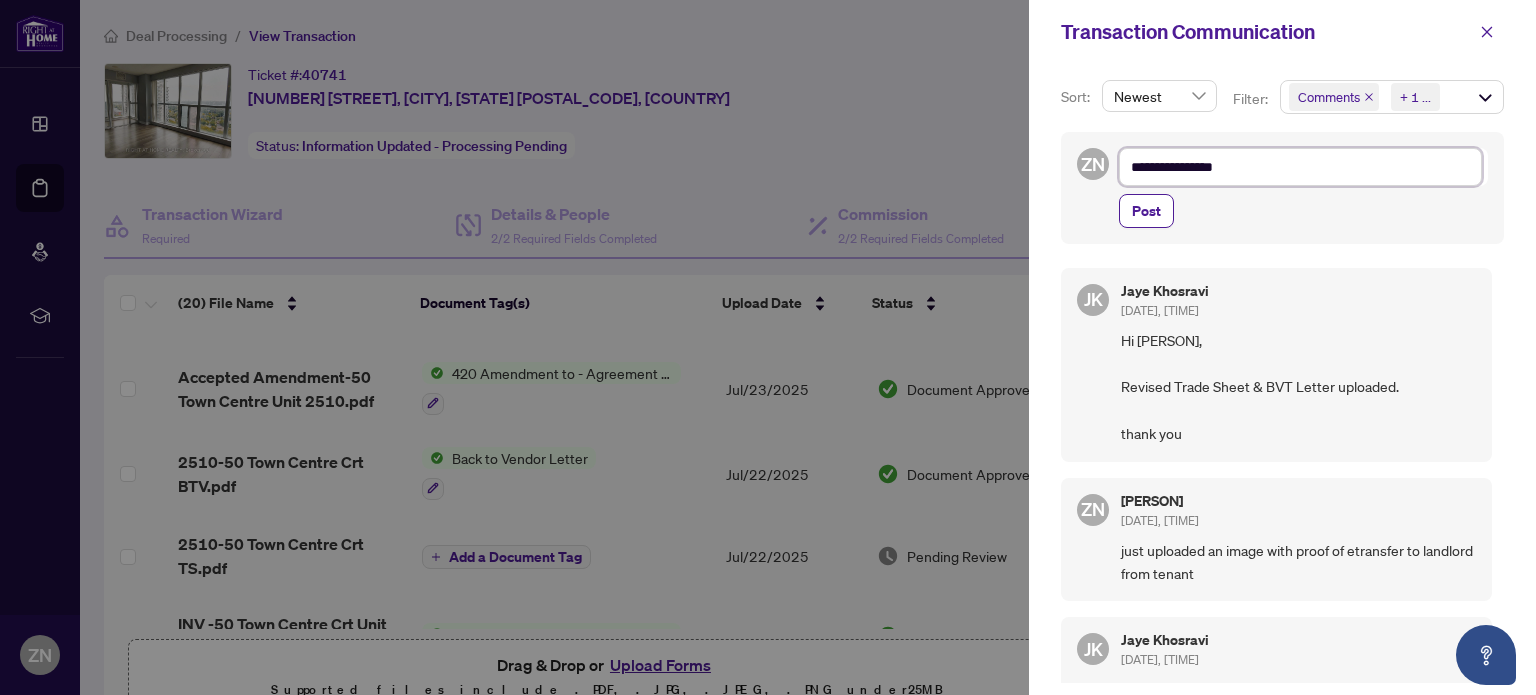 type on "**********" 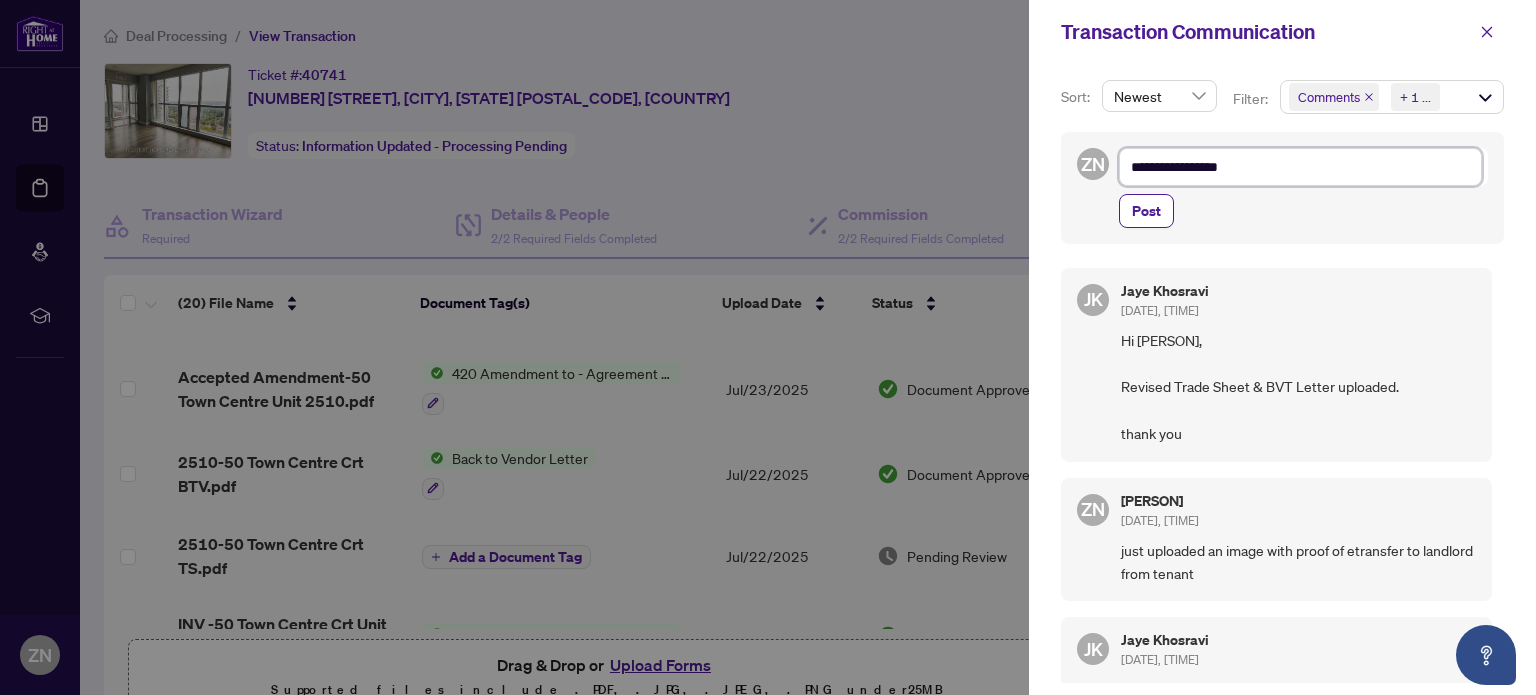type on "**********" 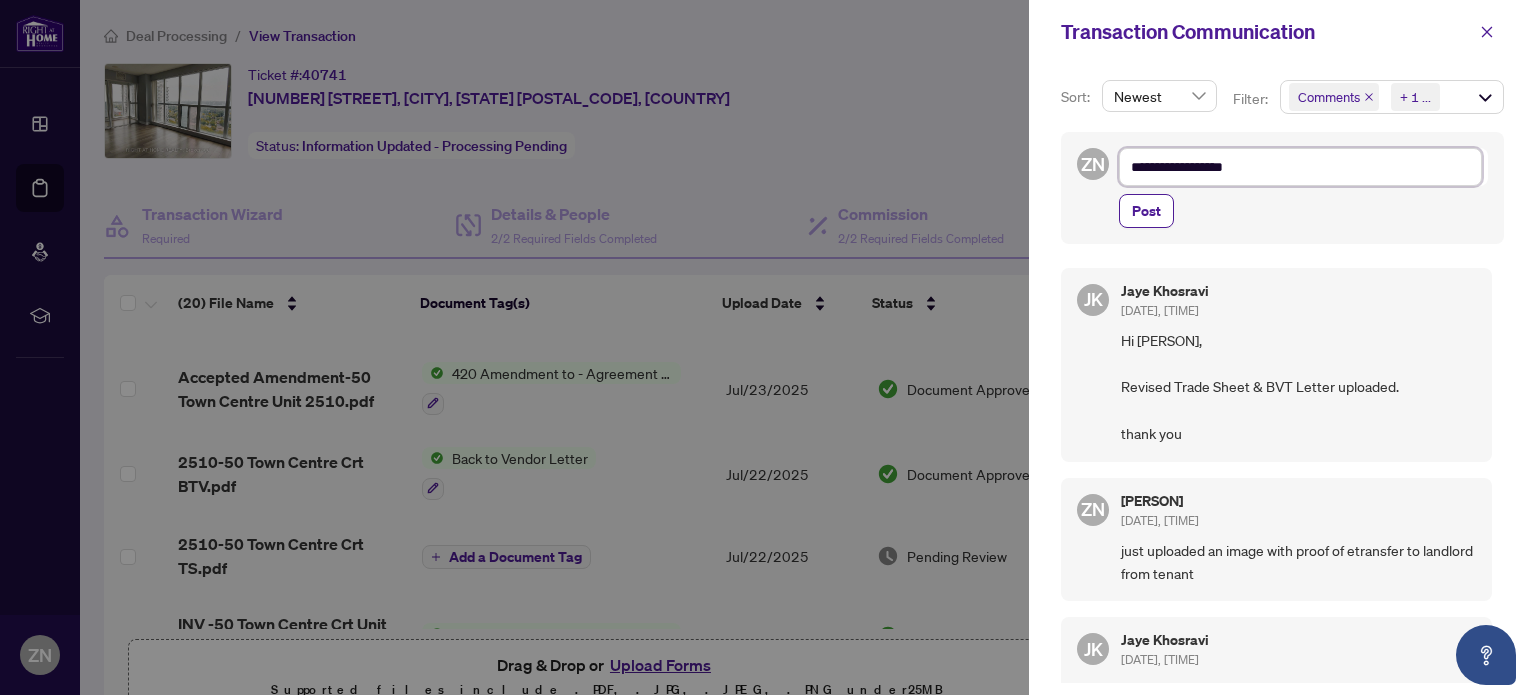 type on "**********" 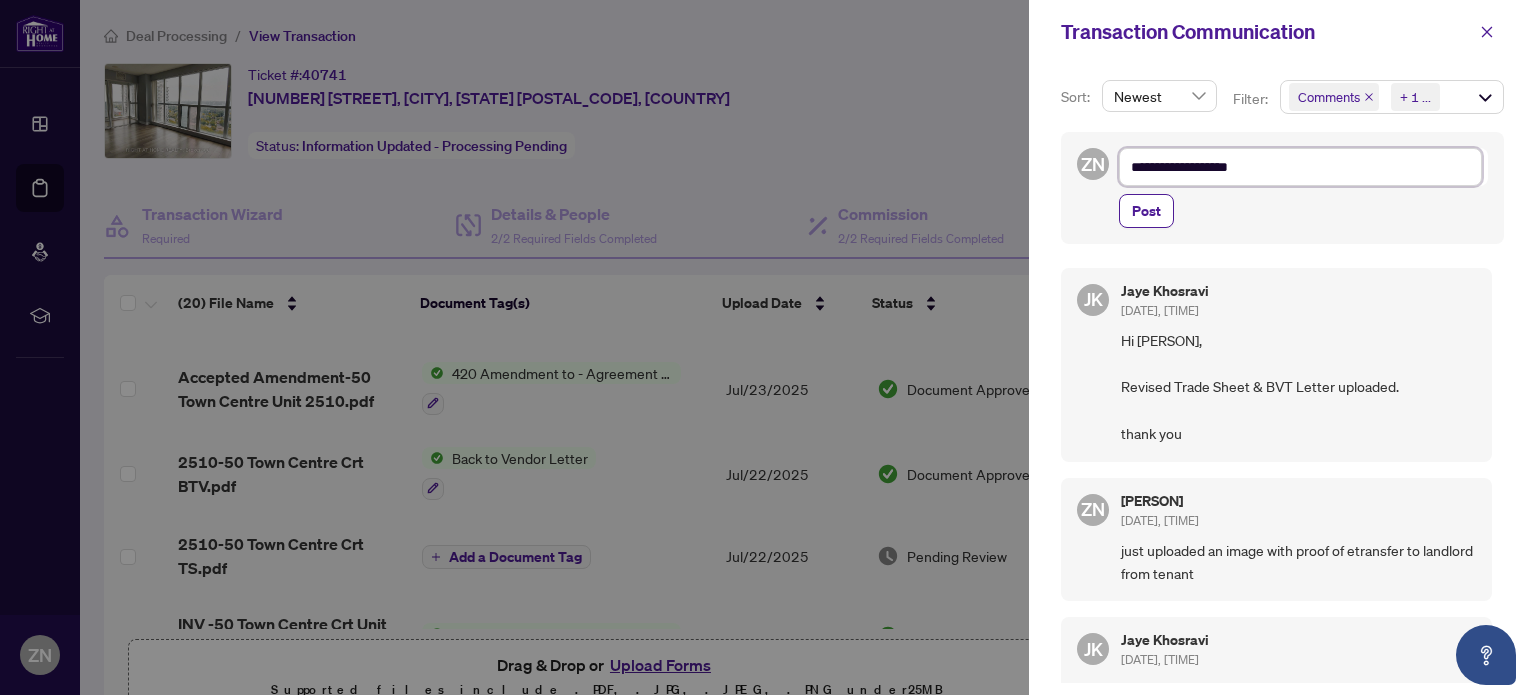 type on "**********" 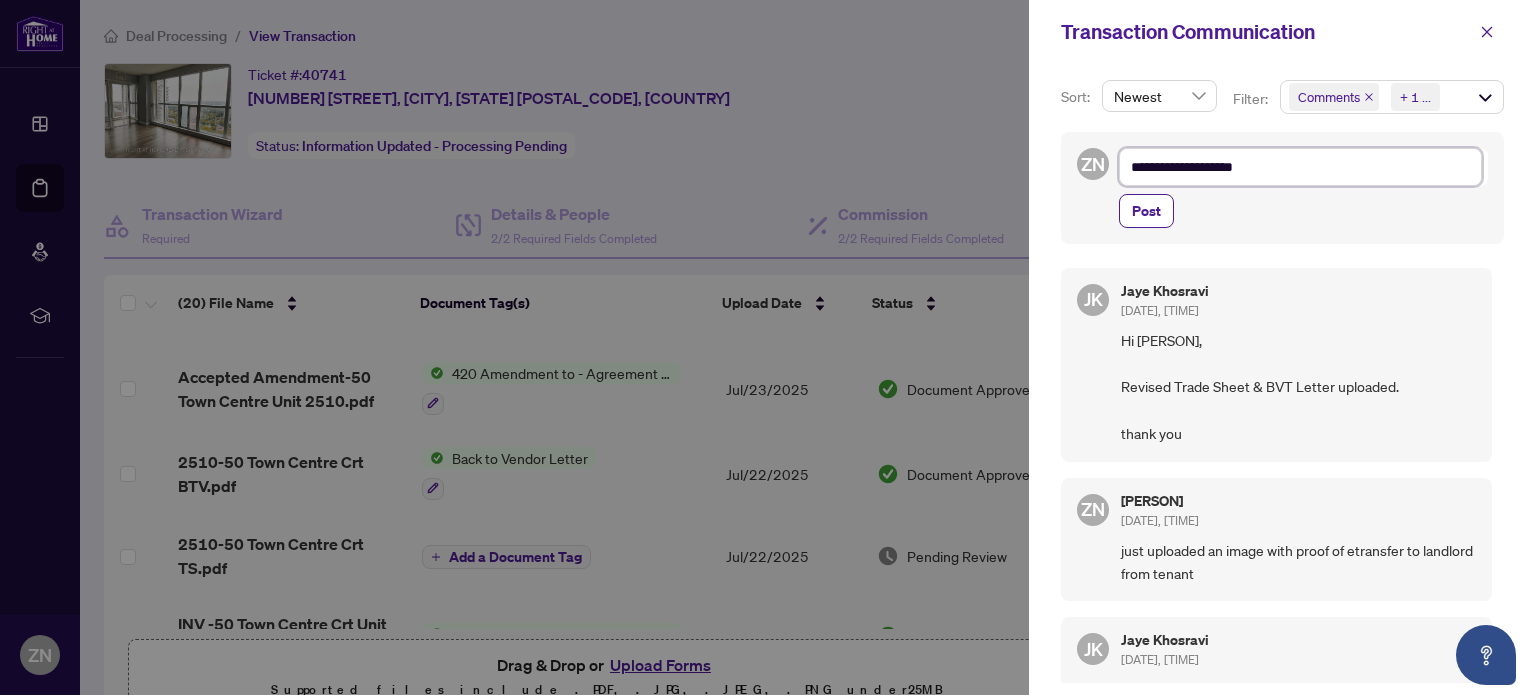 type on "**********" 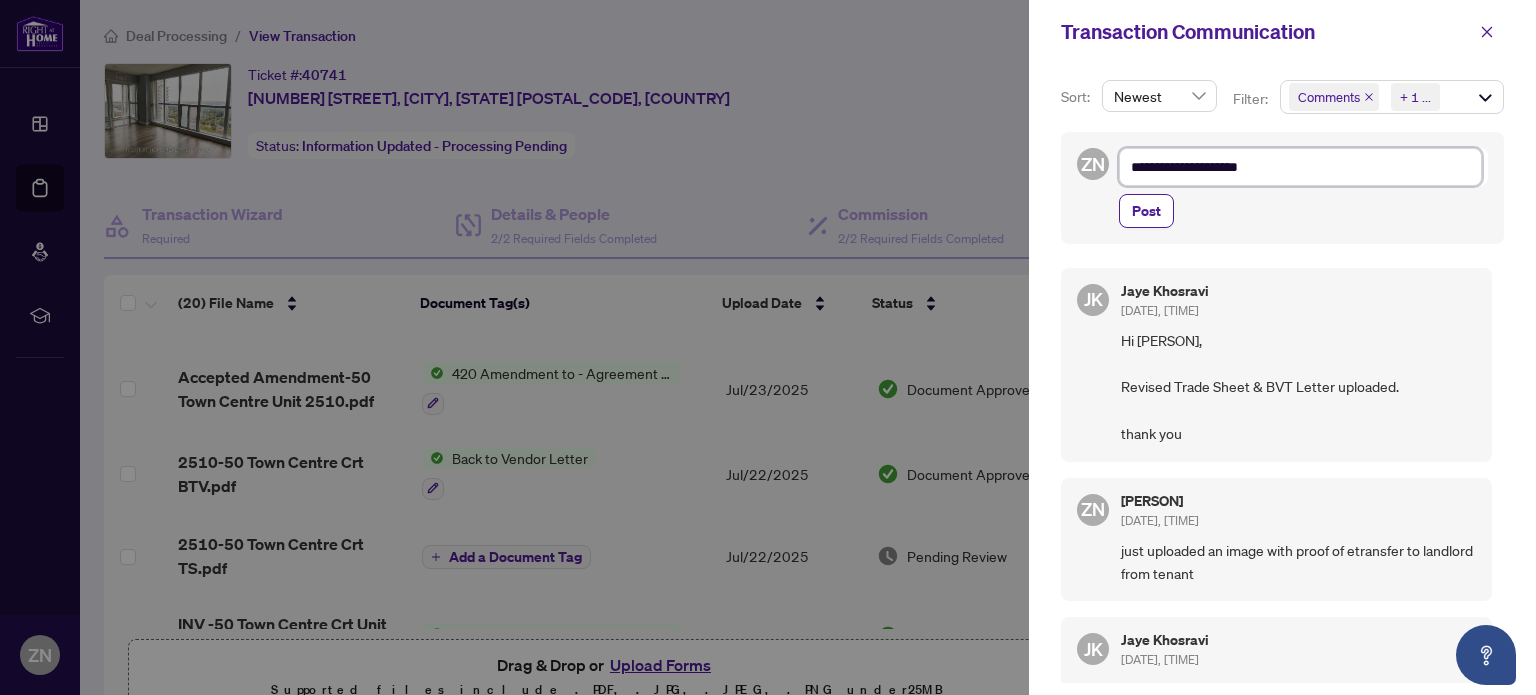 type on "**********" 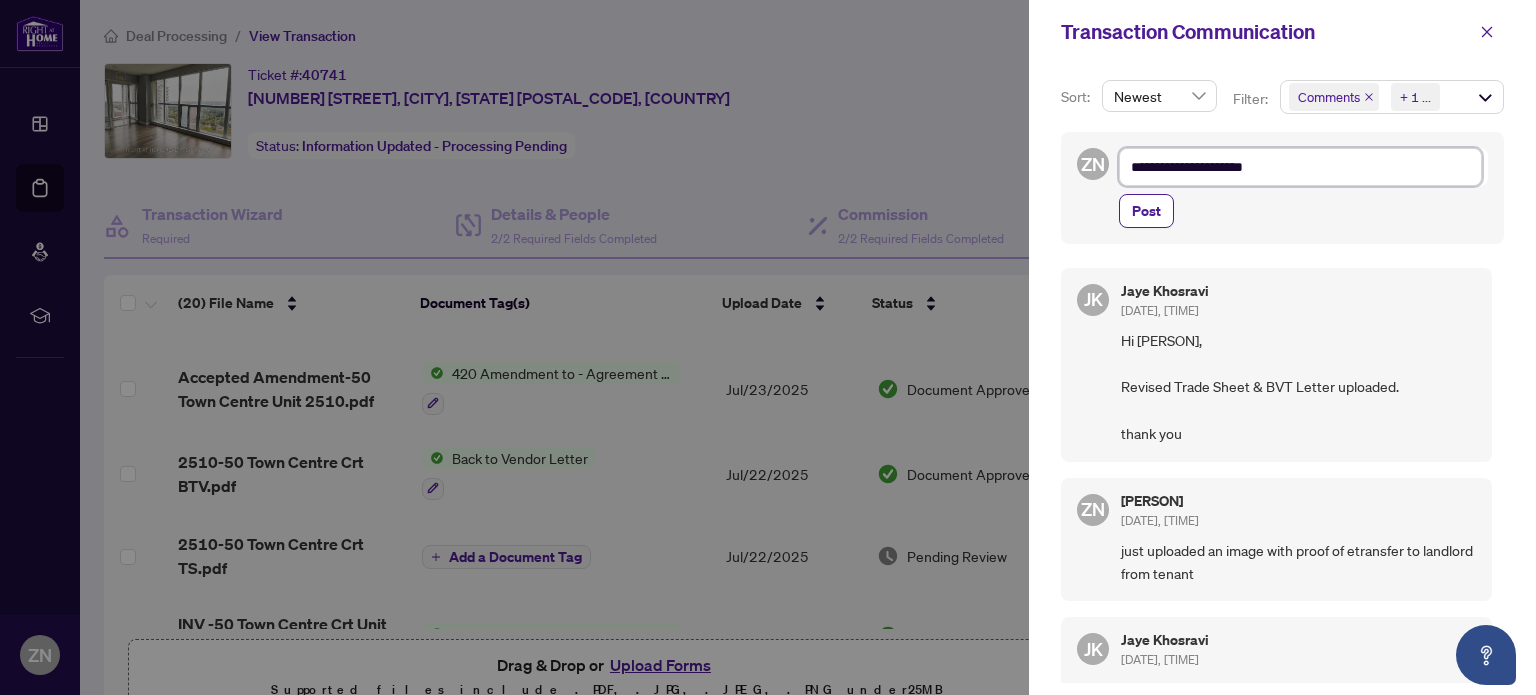 type on "**********" 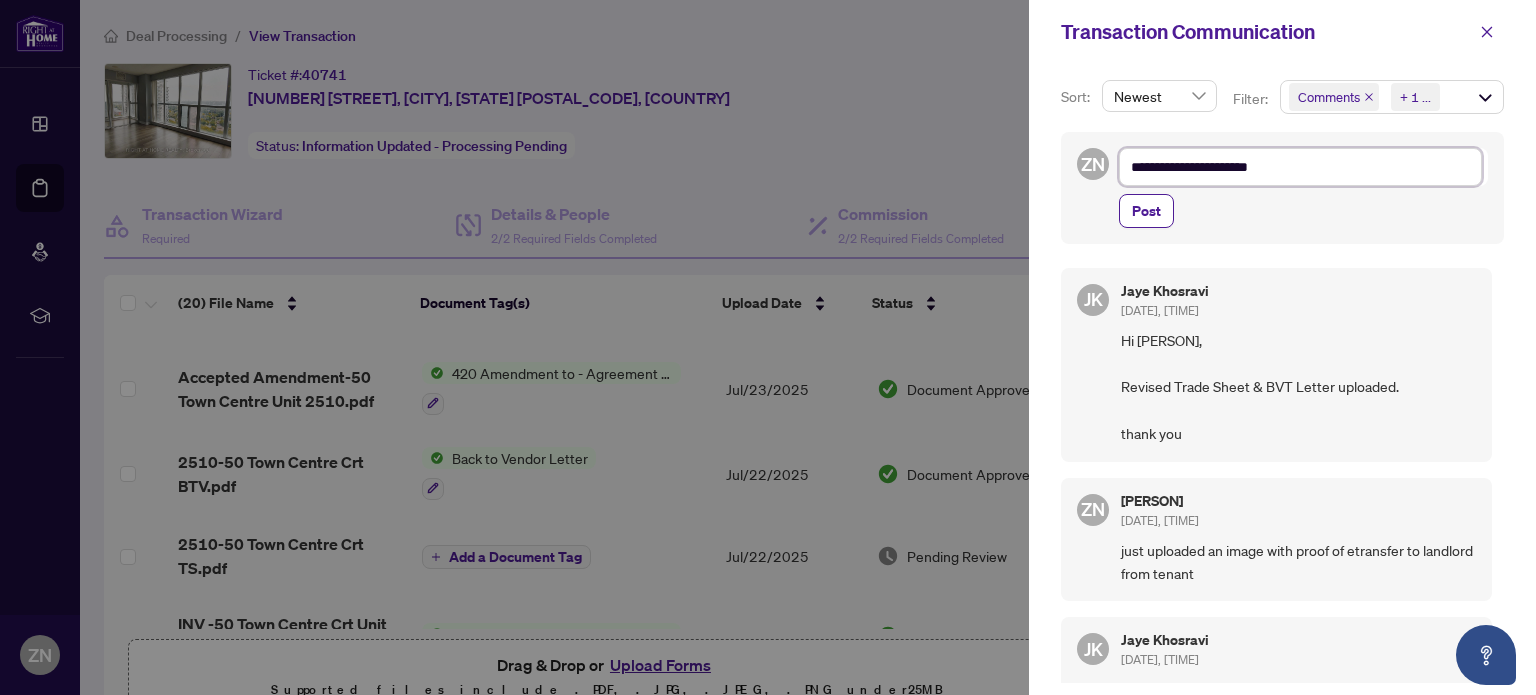 type on "**********" 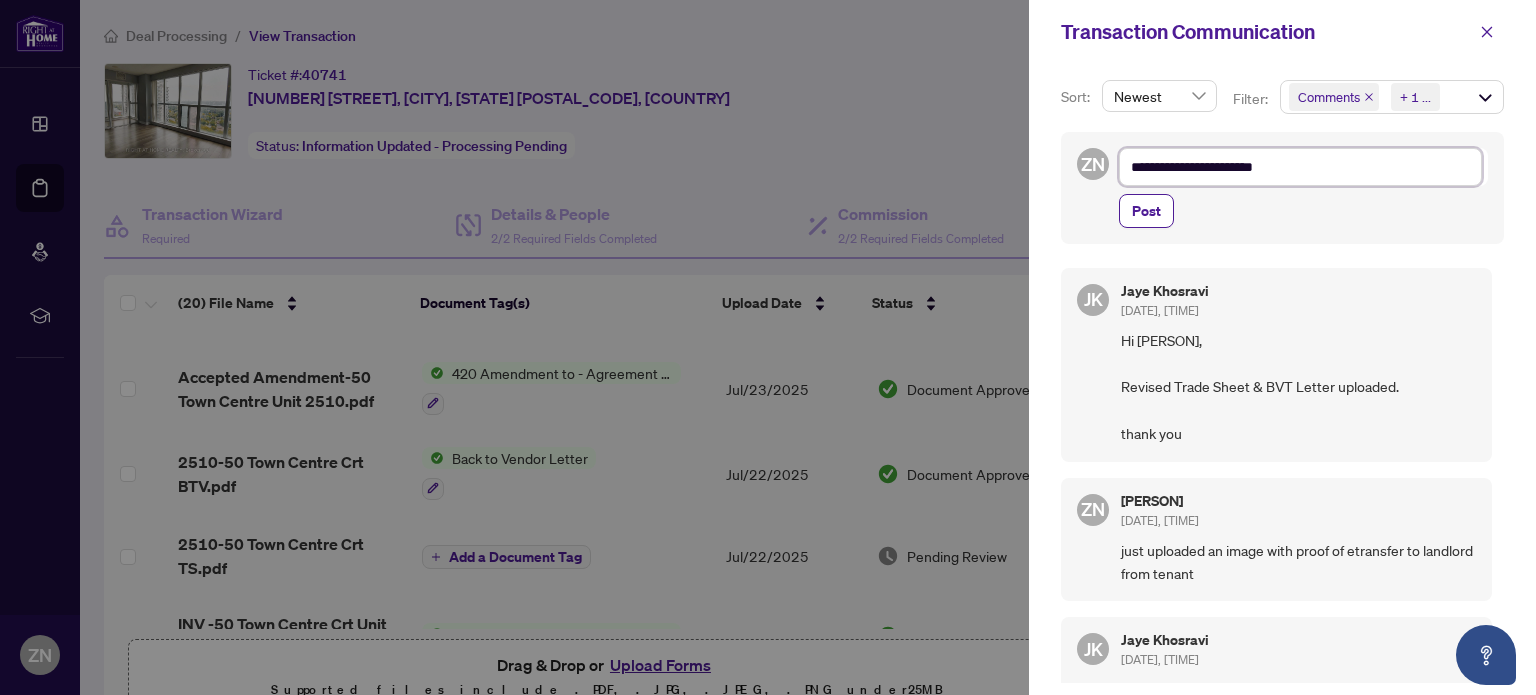 type on "**********" 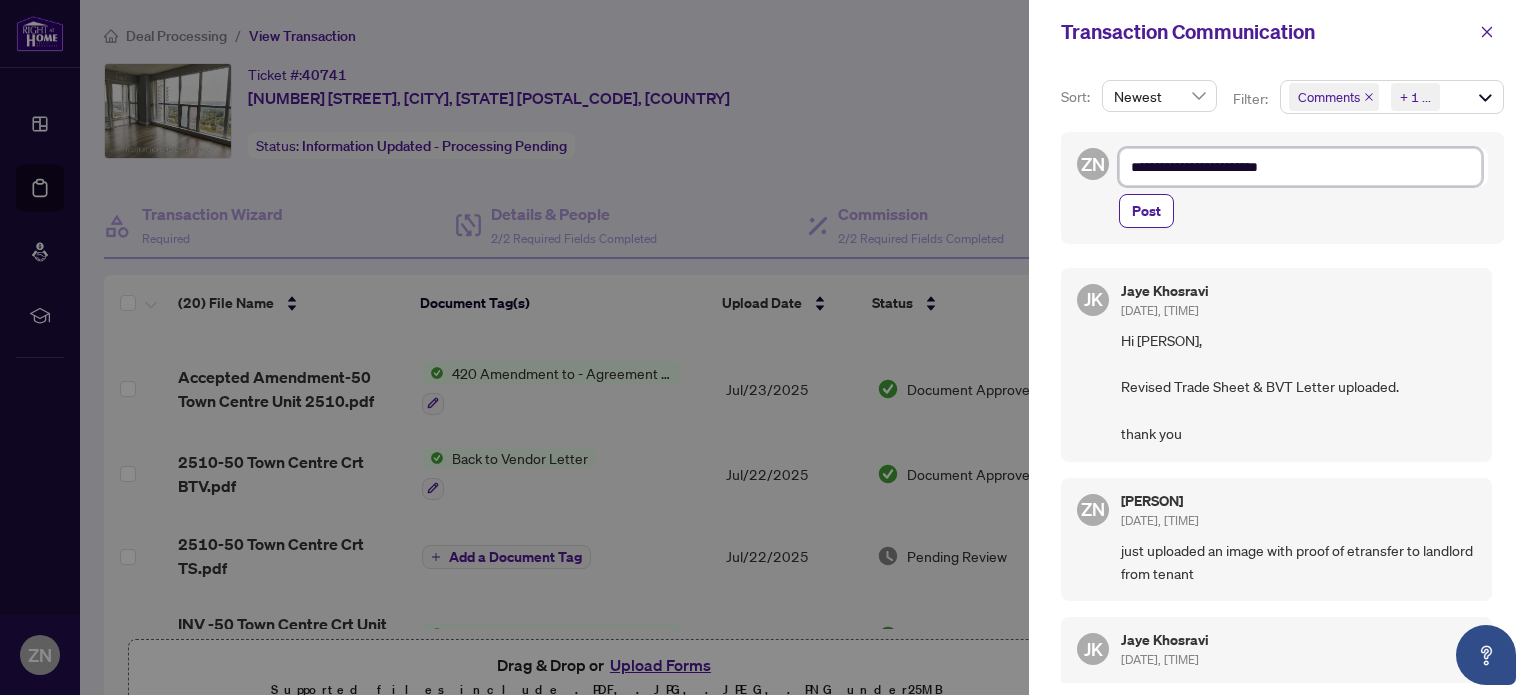 type on "**********" 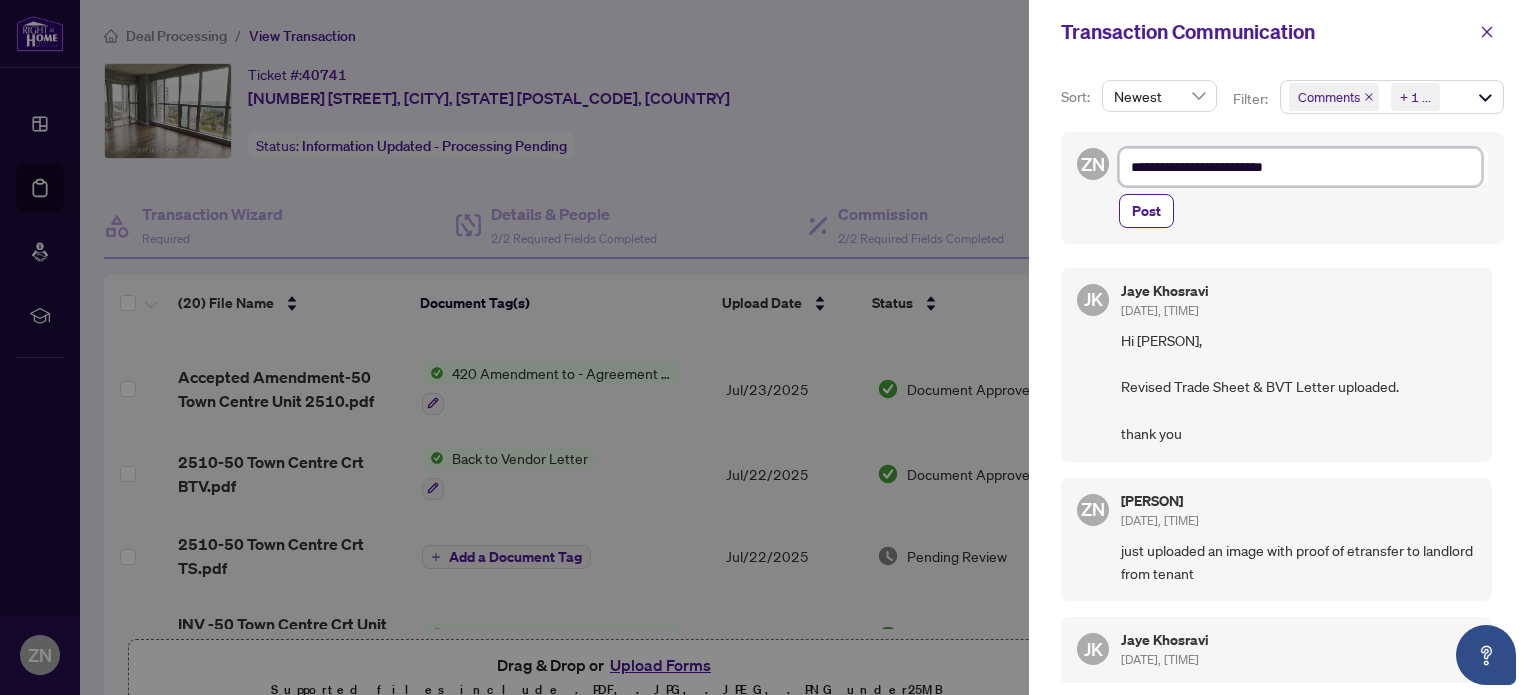 type on "**********" 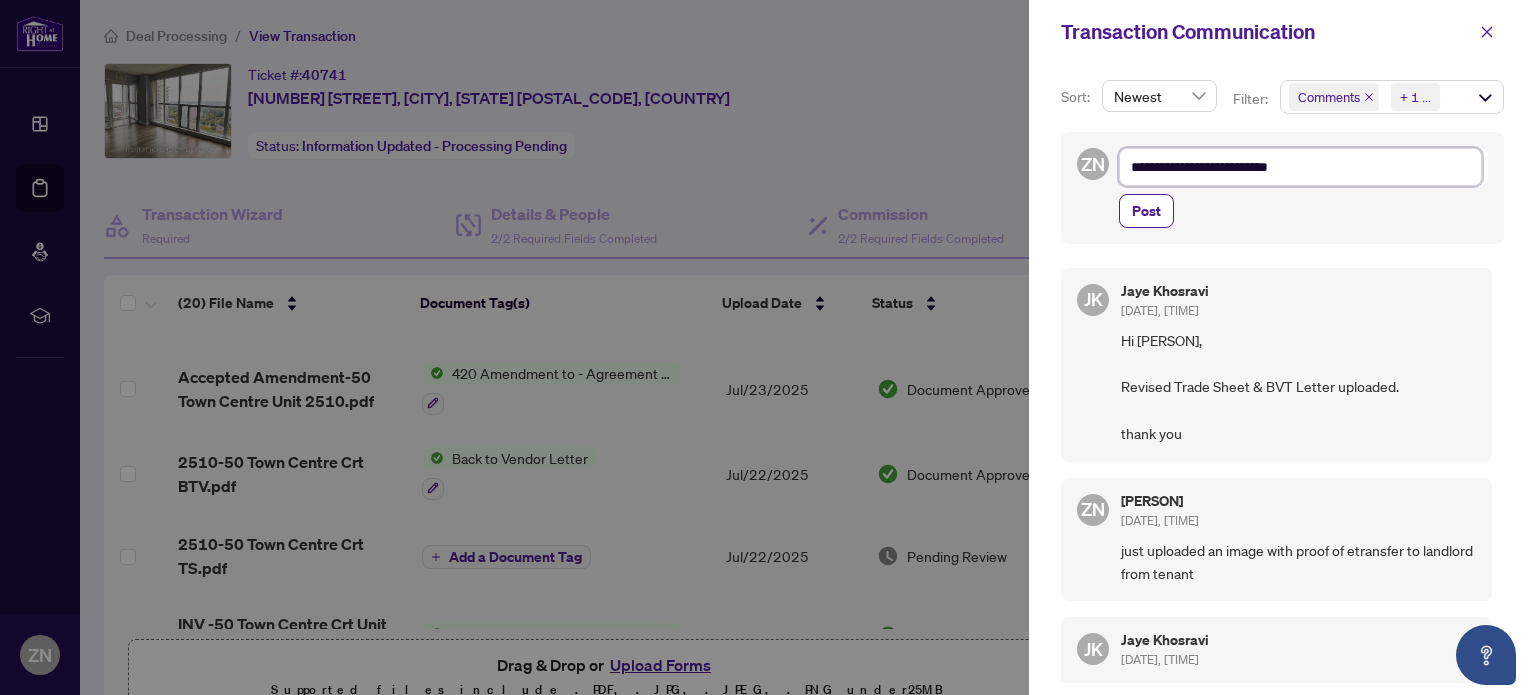 type on "**********" 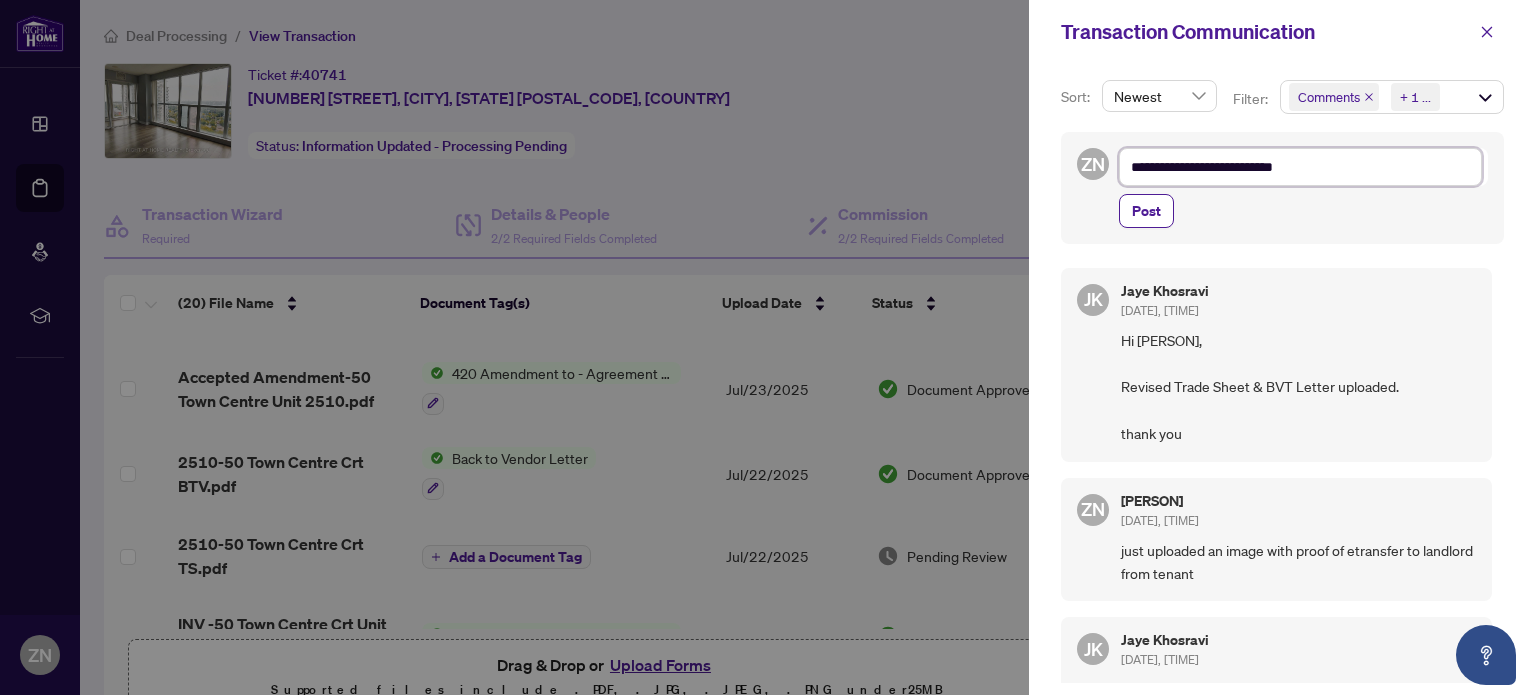 type on "**********" 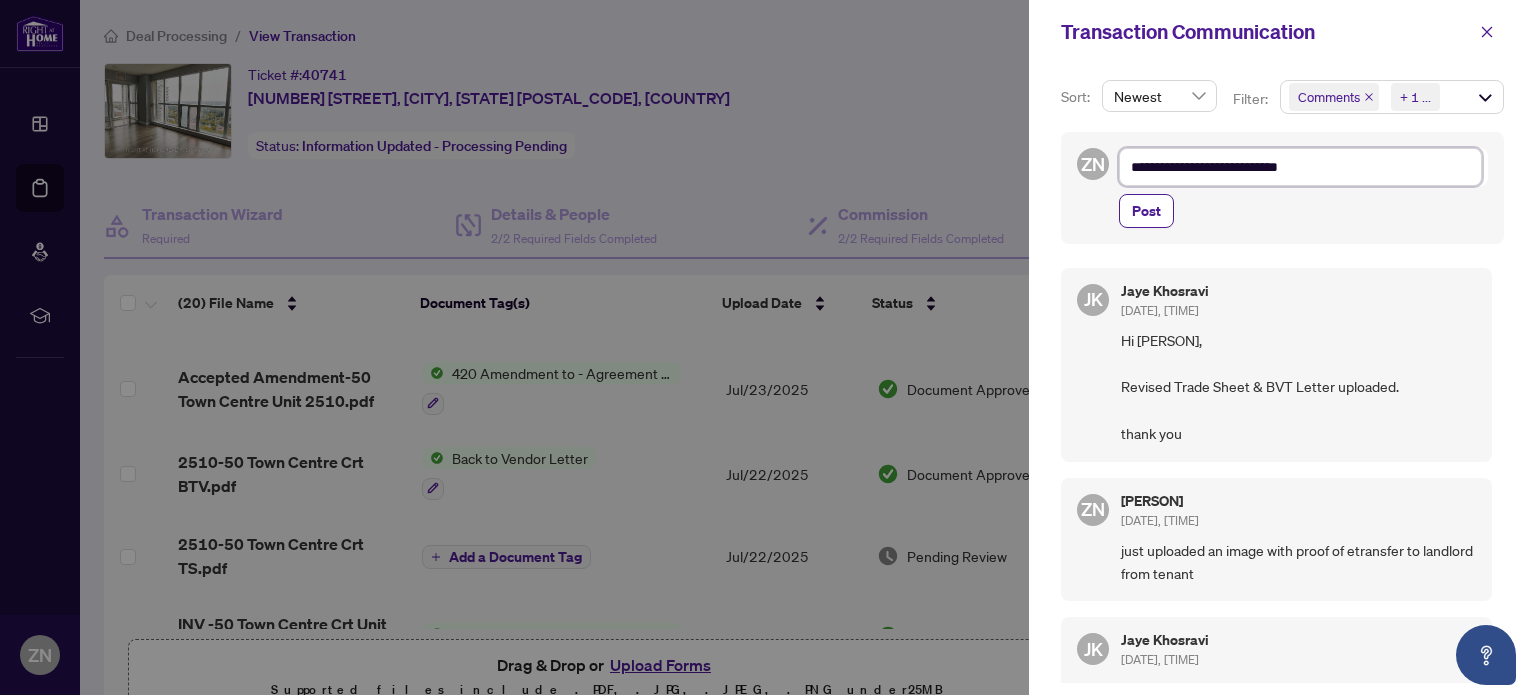 type on "**********" 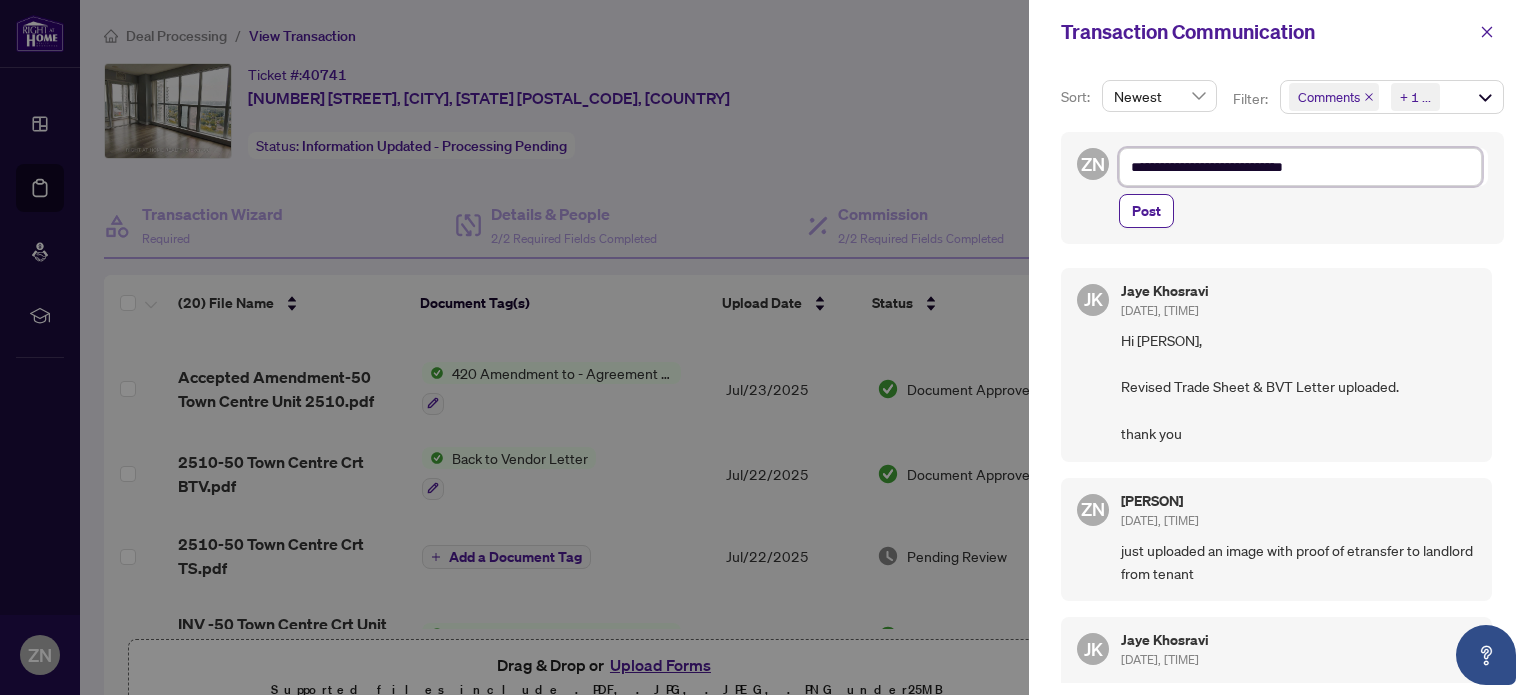 type on "**********" 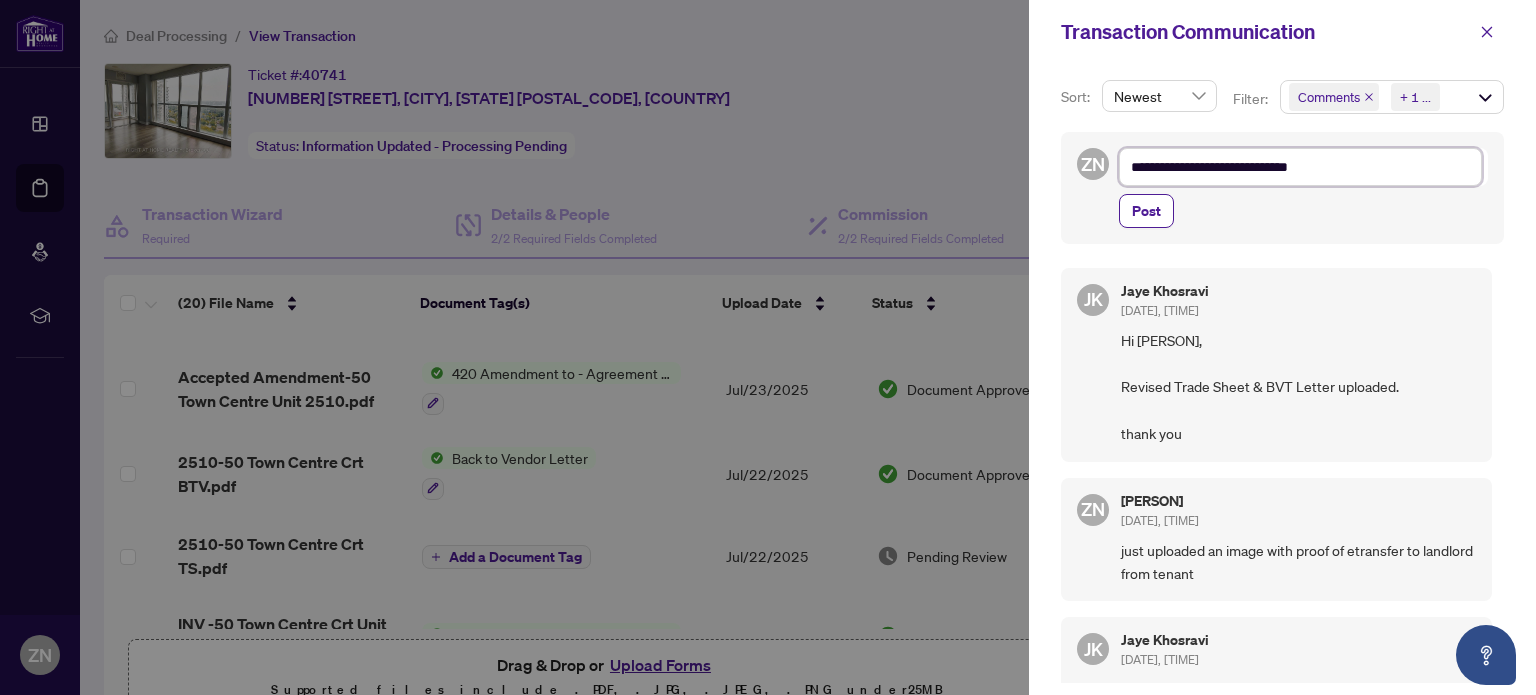 type on "**********" 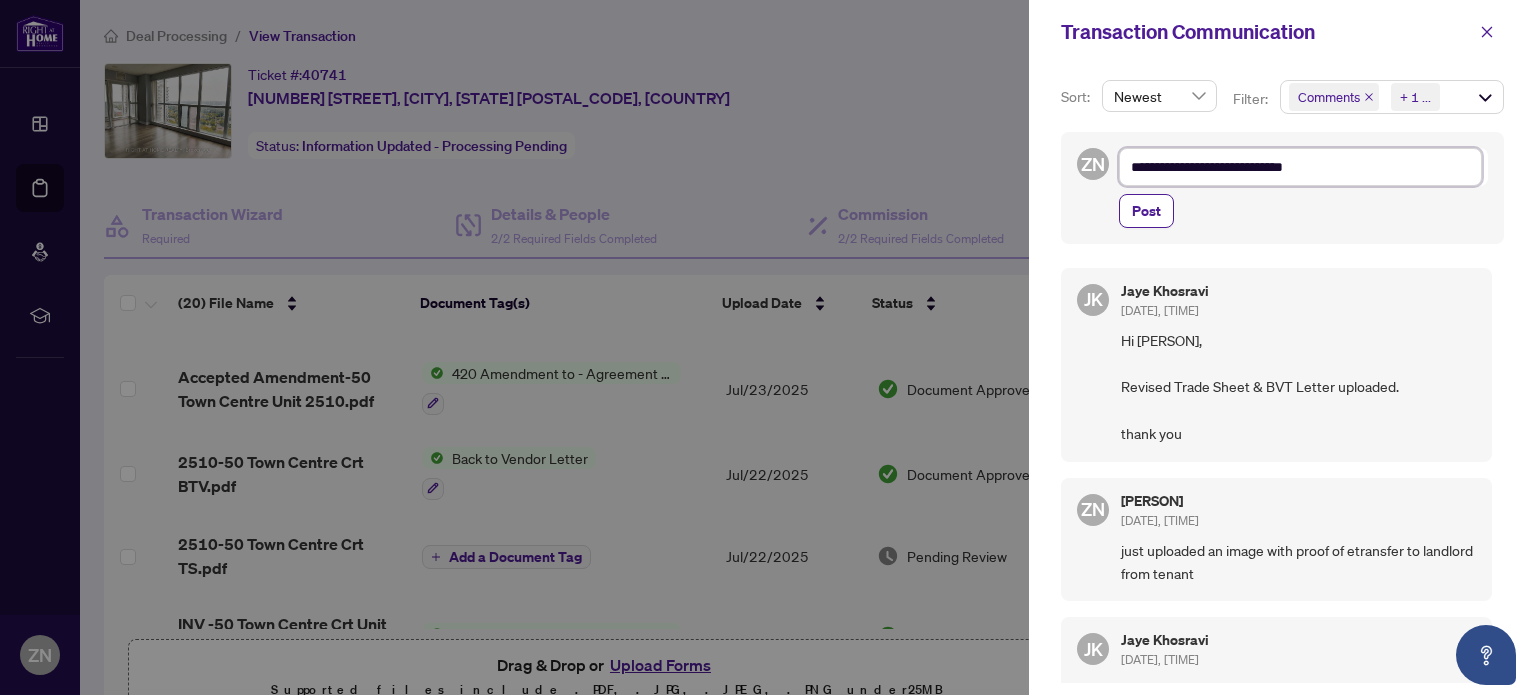 type on "**********" 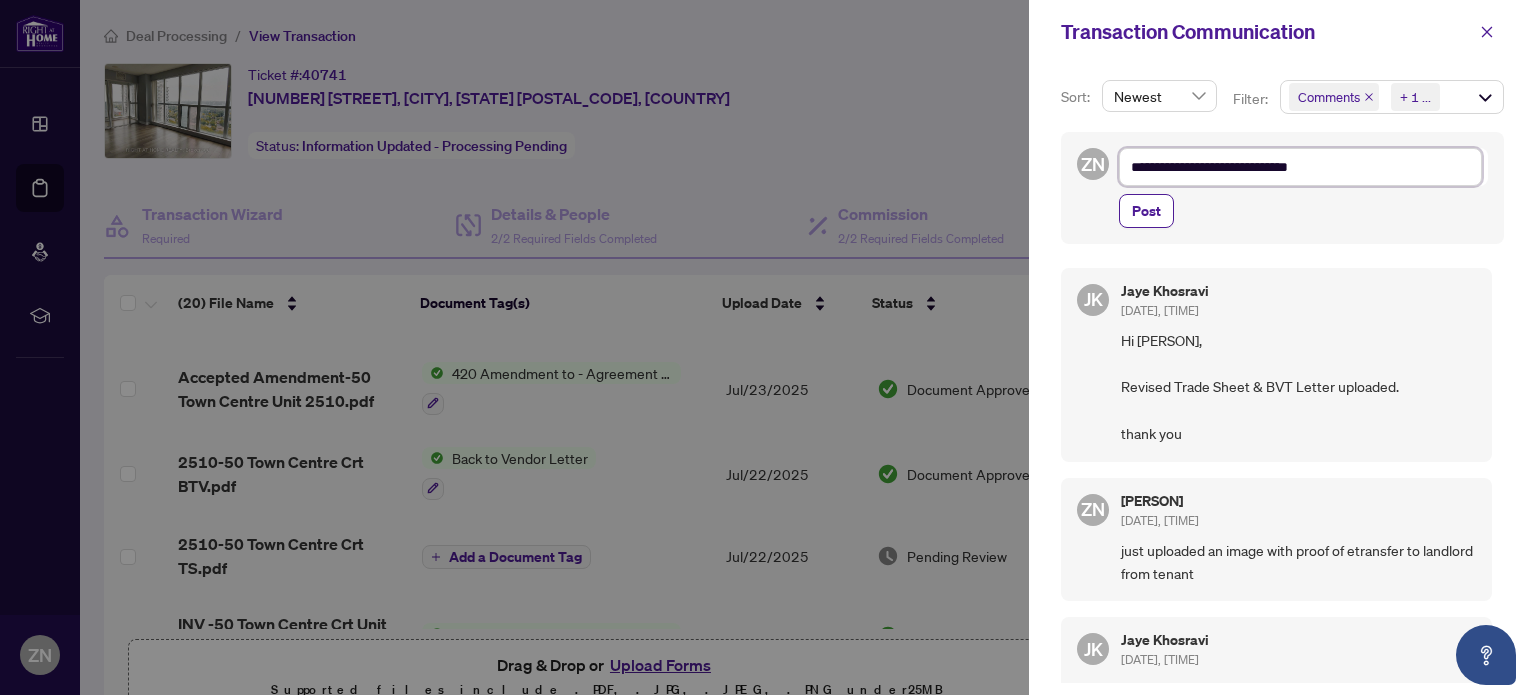 type on "**********" 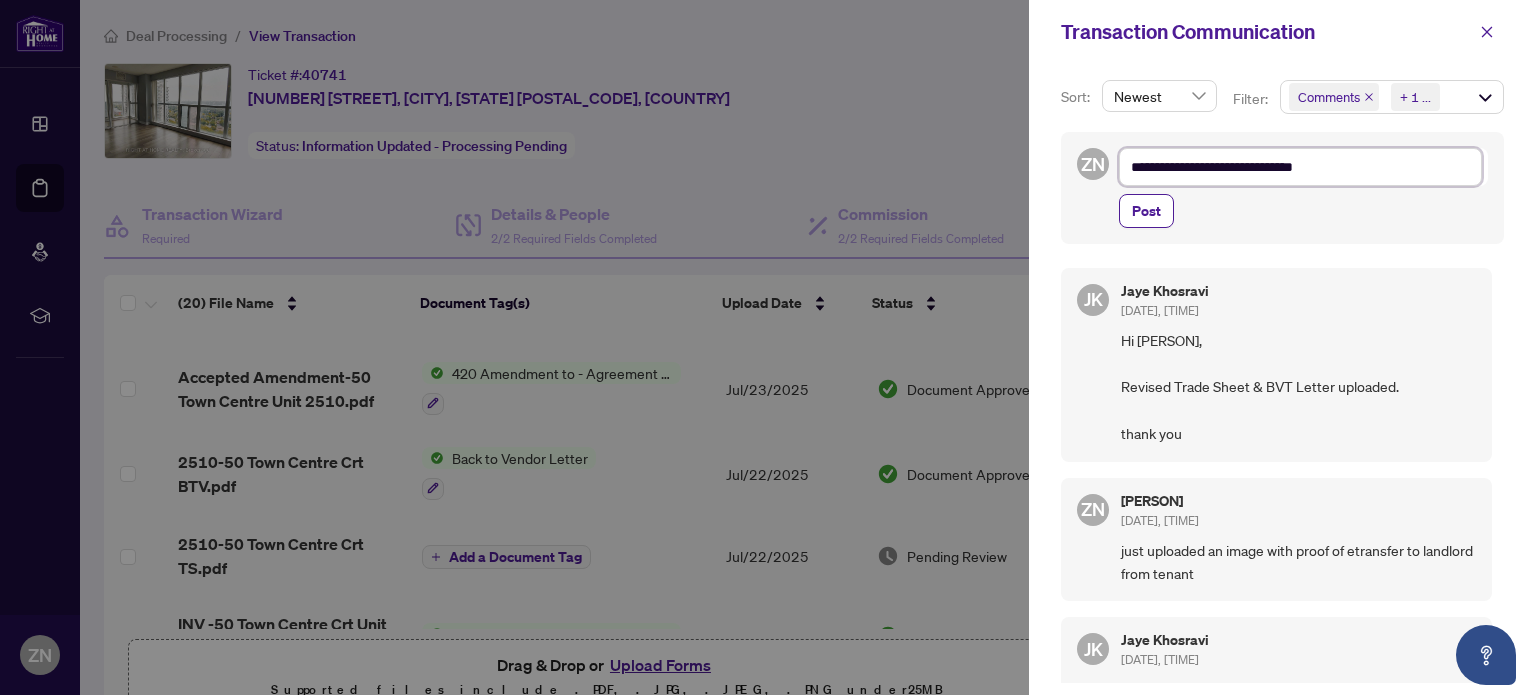 type on "**********" 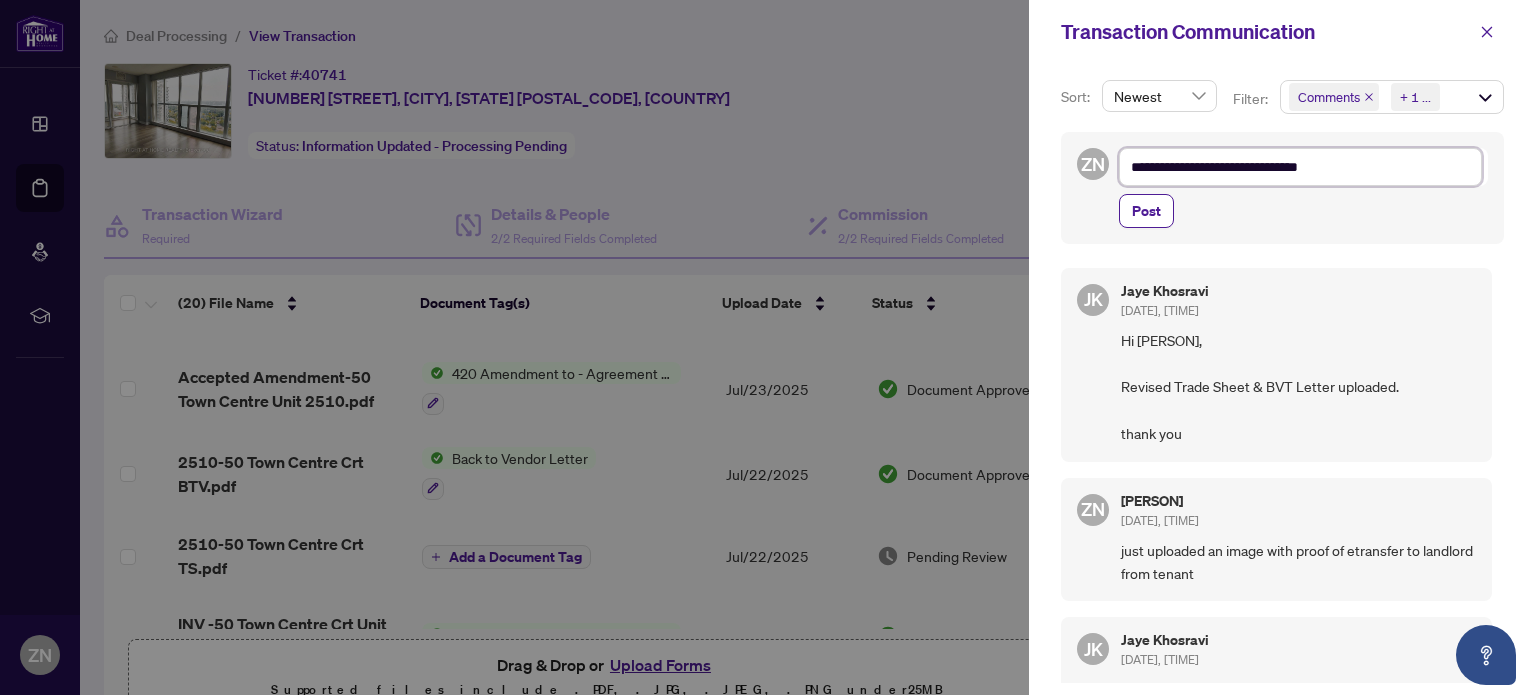 type on "**********" 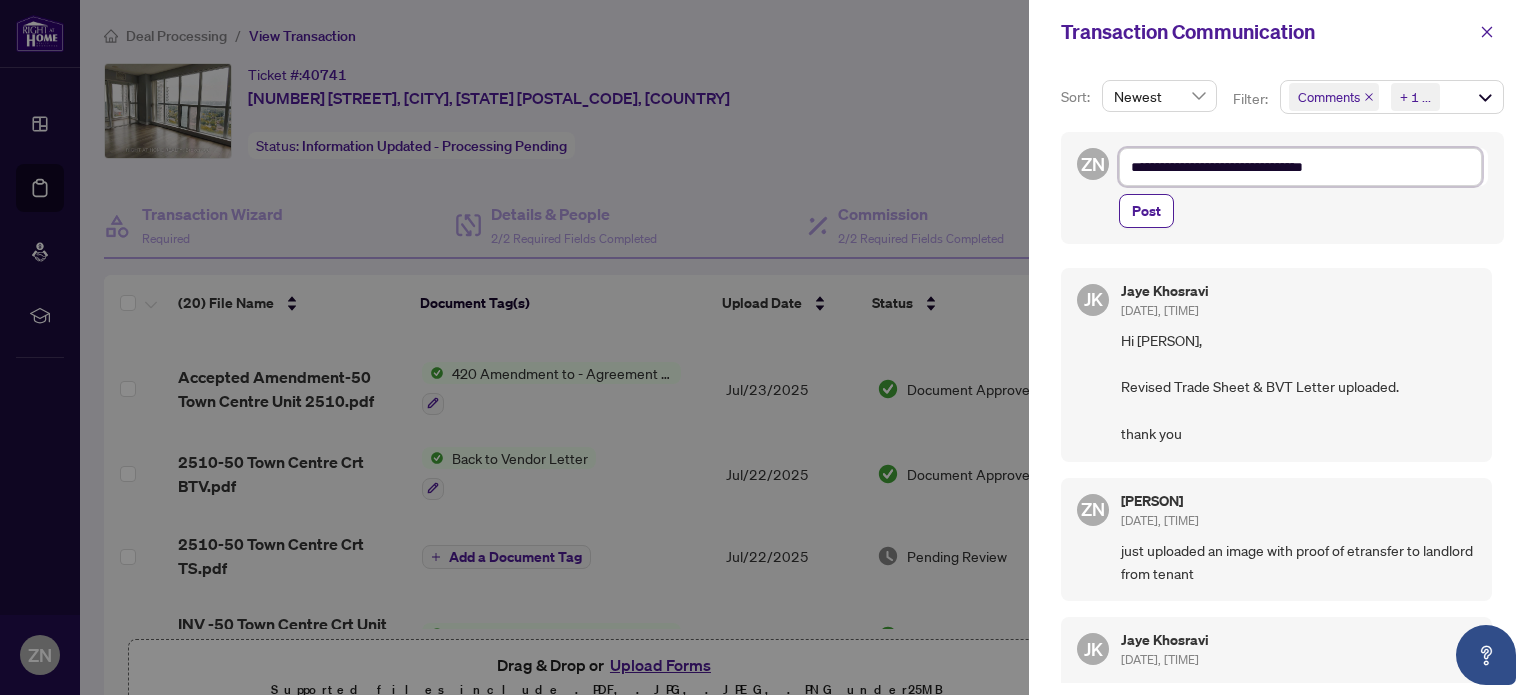 type on "**********" 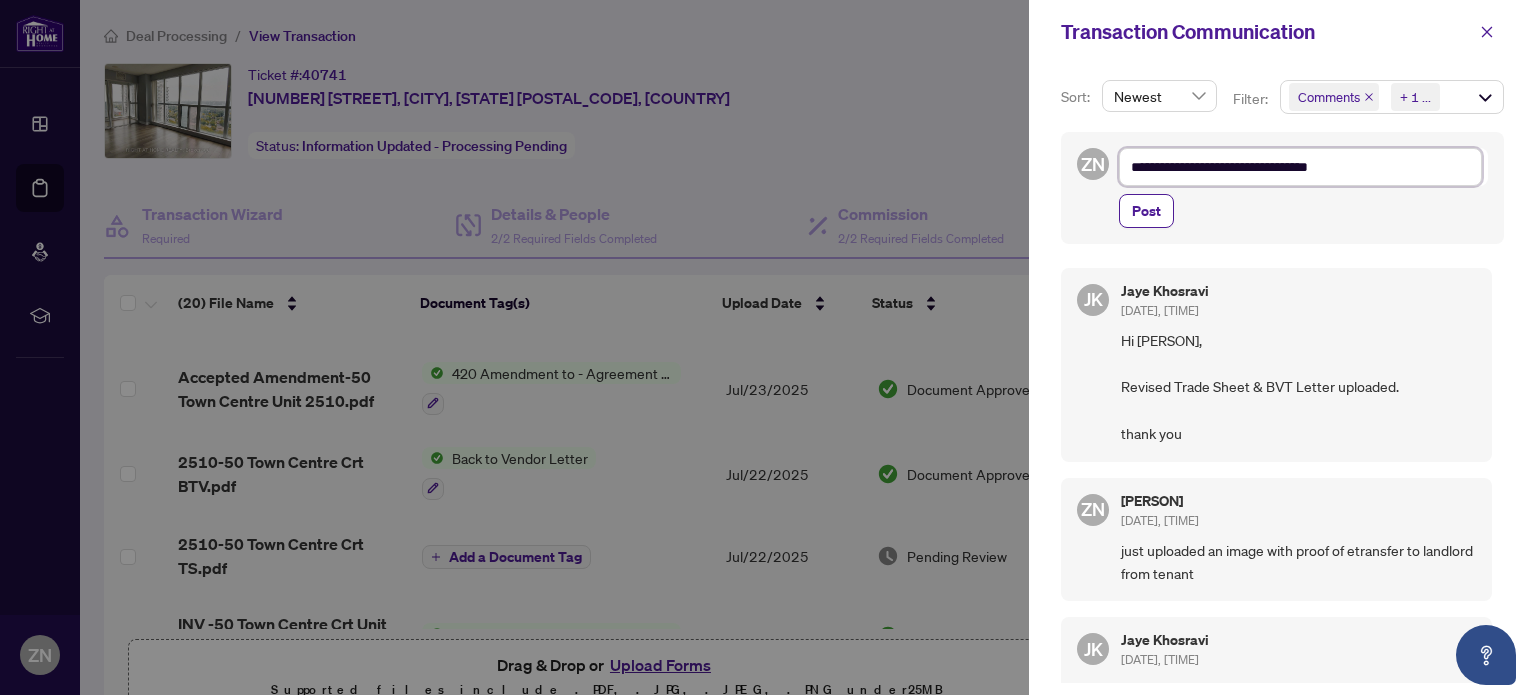 type on "**********" 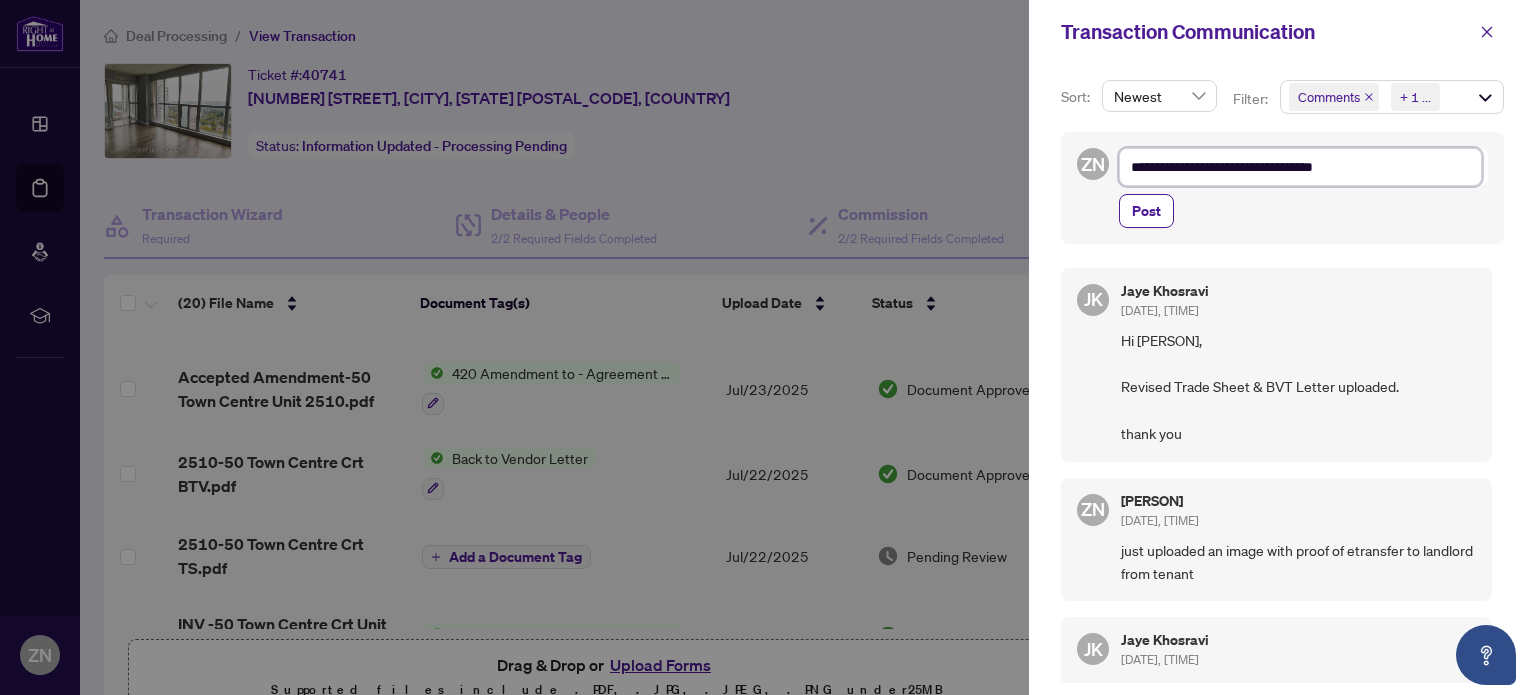 type on "**********" 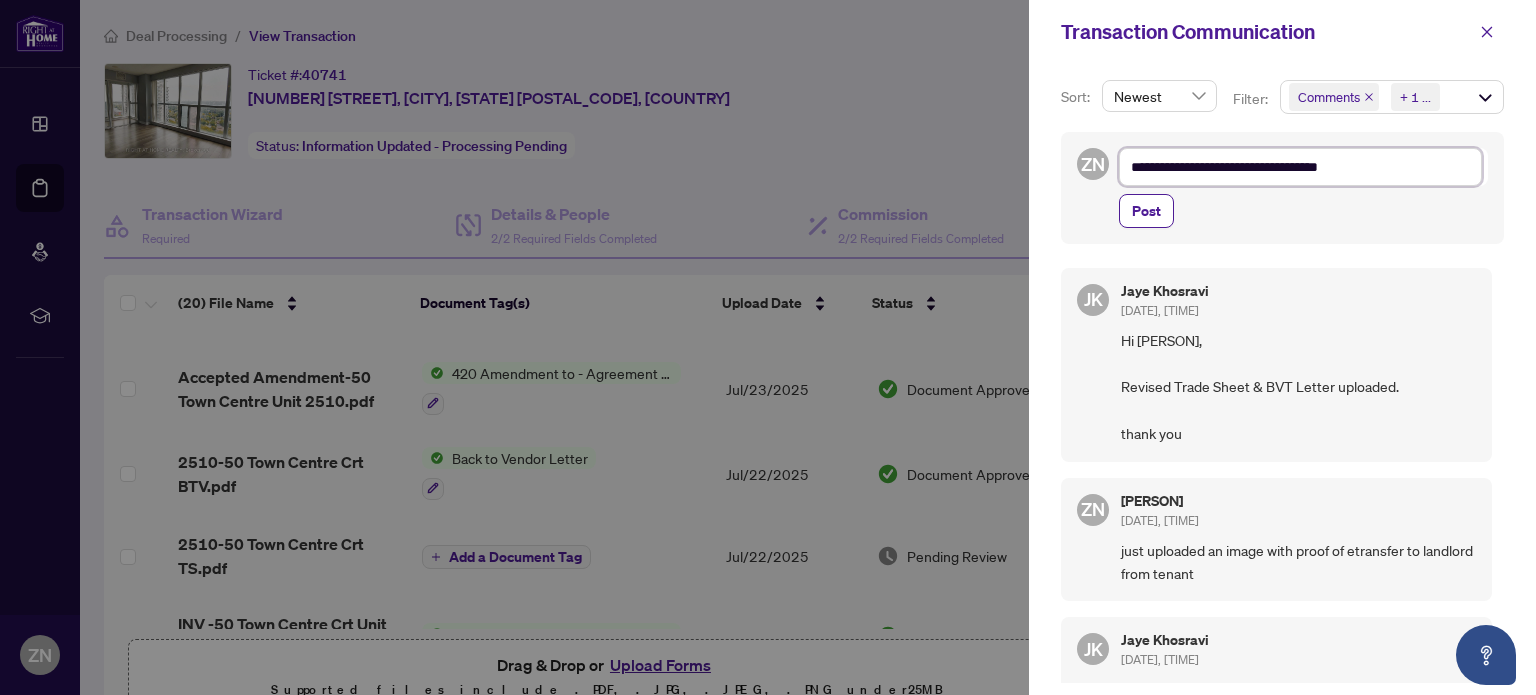 type on "**********" 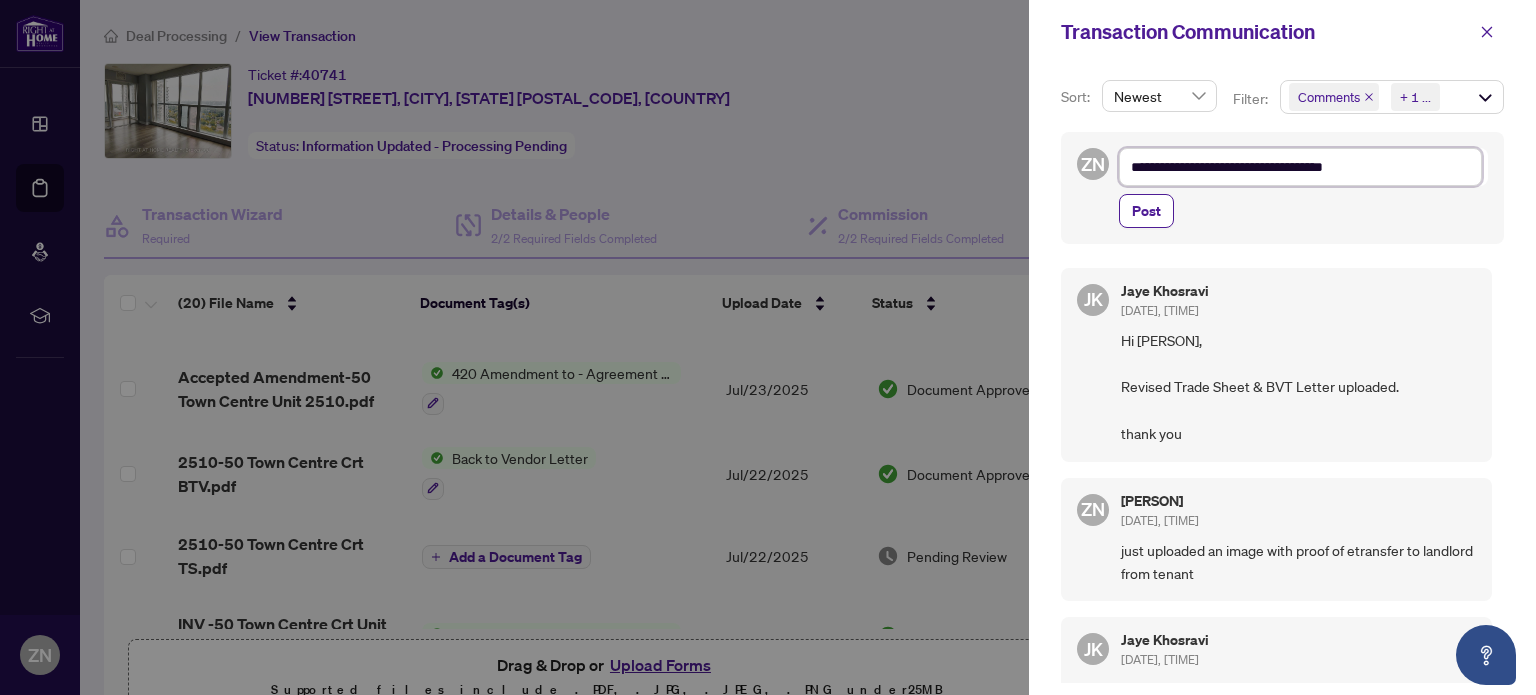 type on "**********" 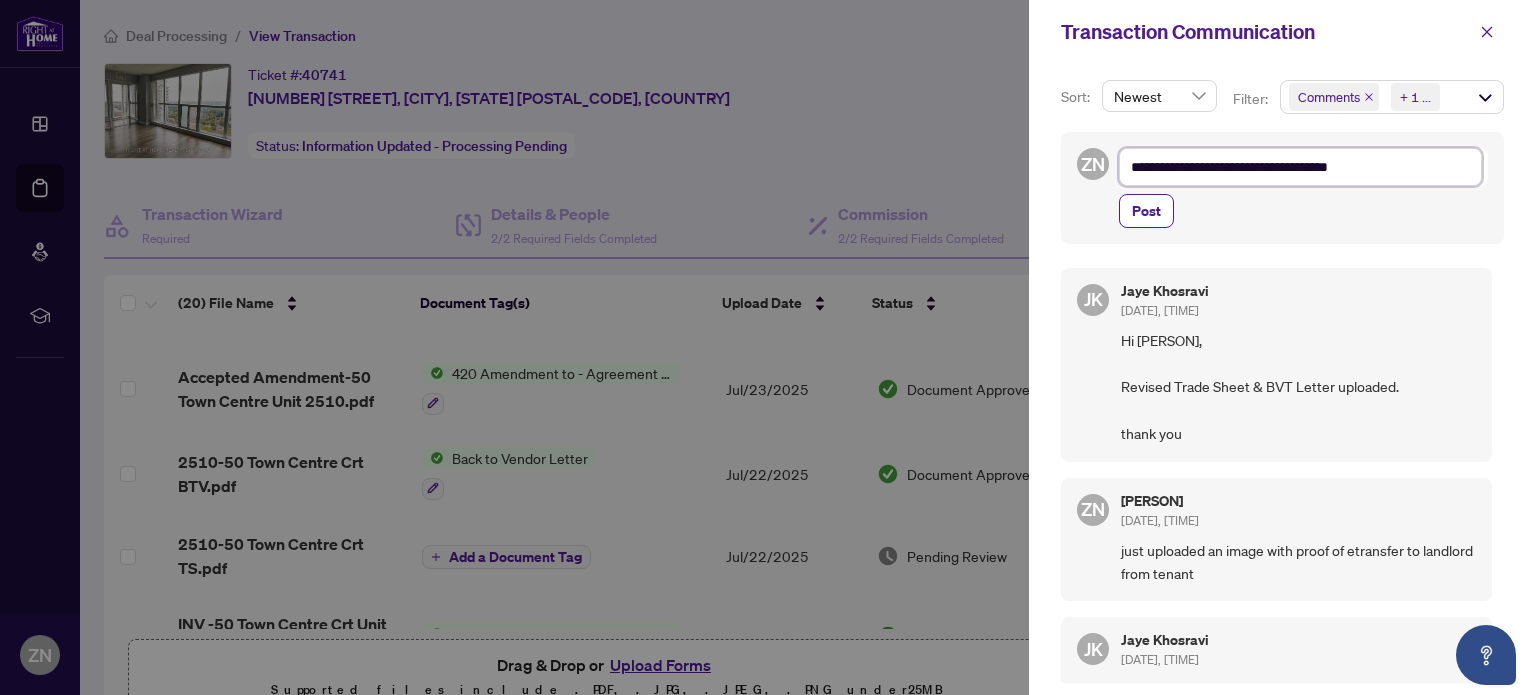 type on "**********" 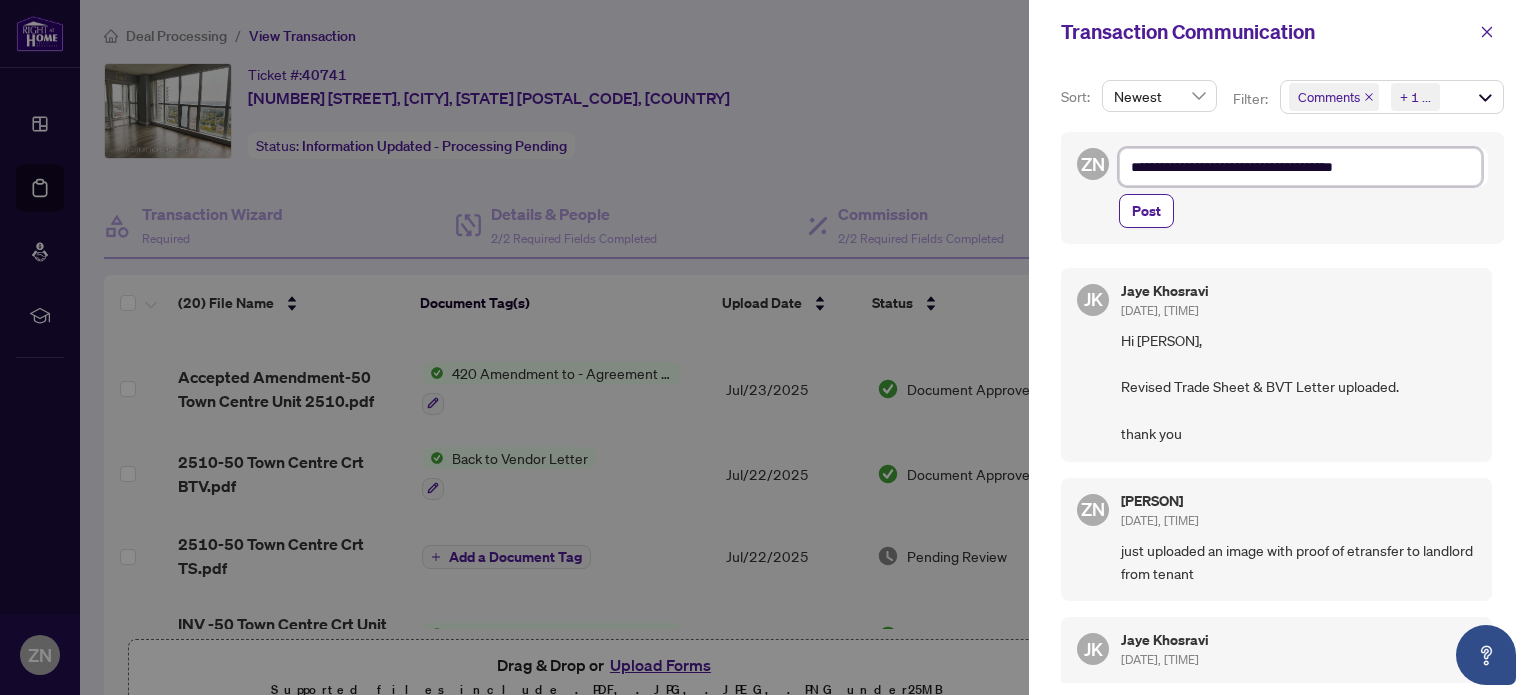 type on "**********" 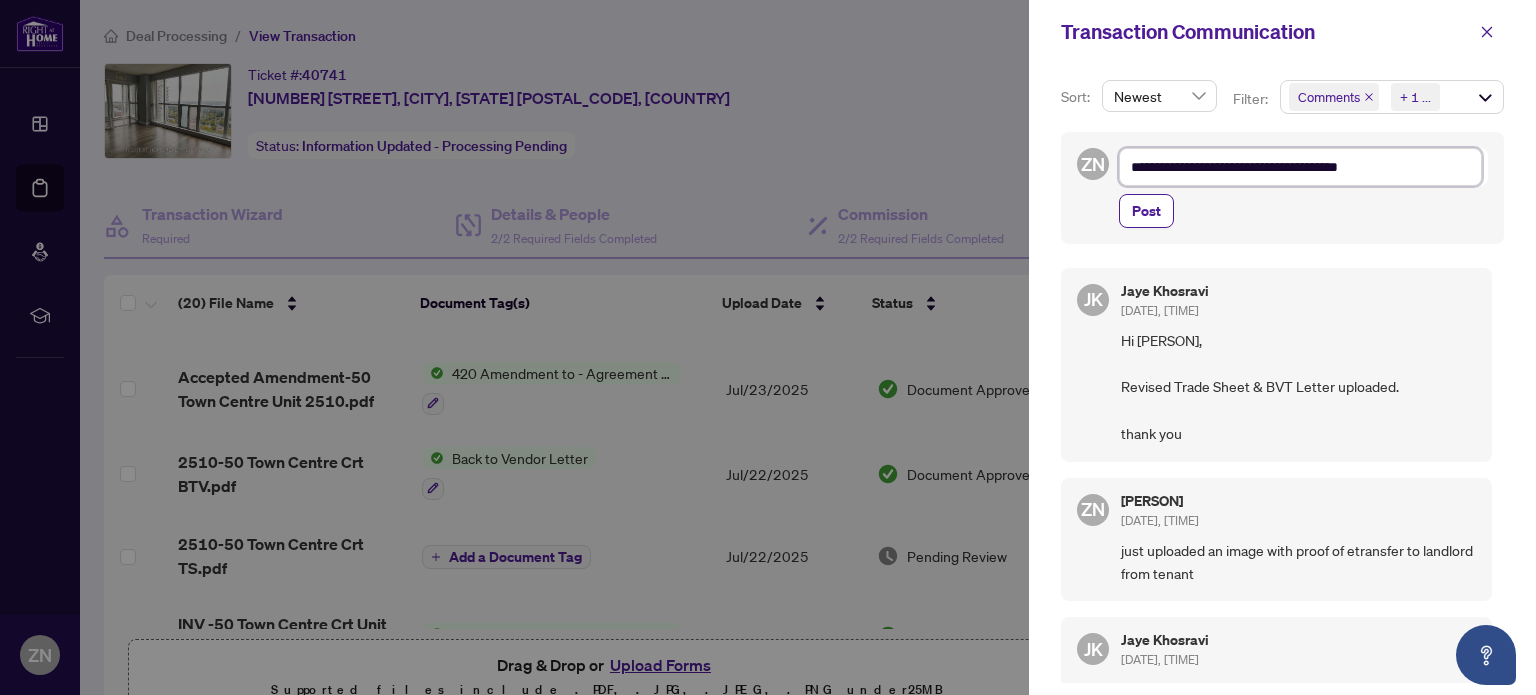 type on "**********" 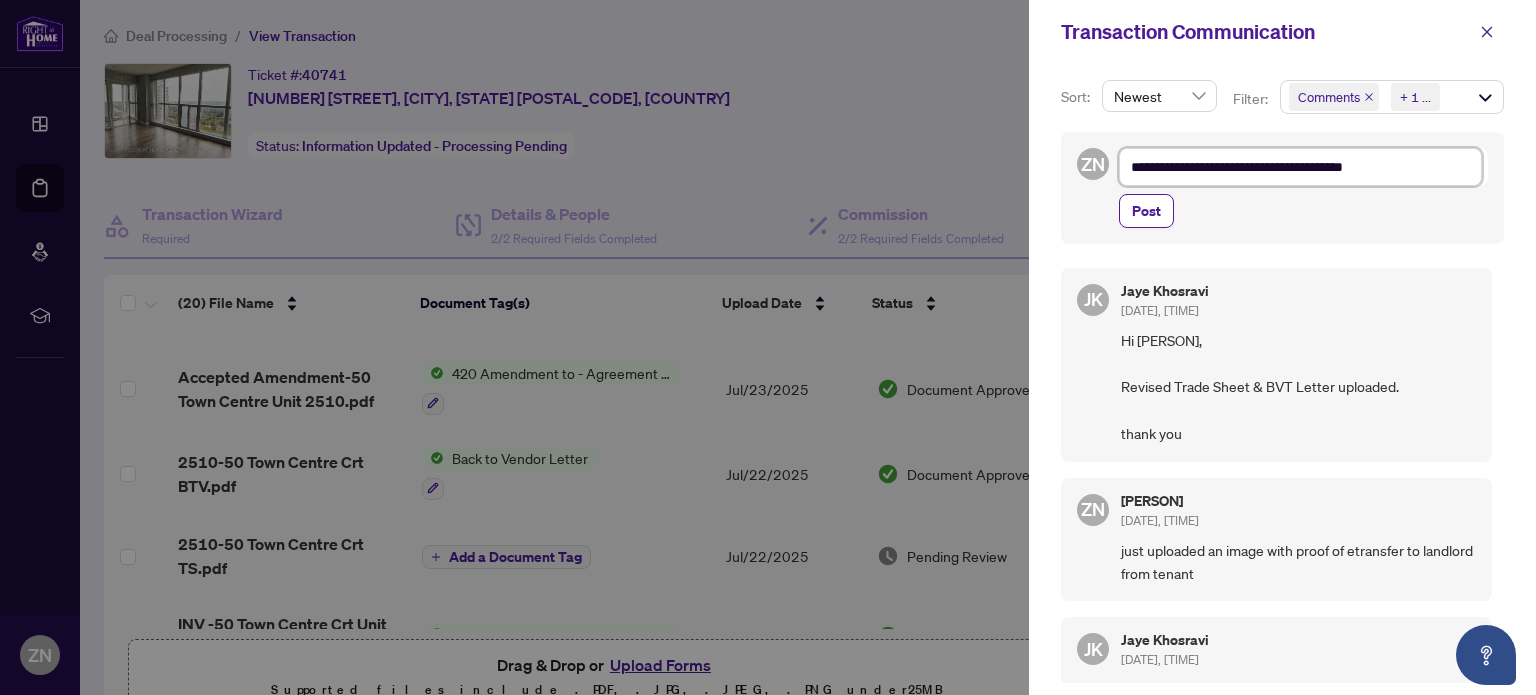 type on "**********" 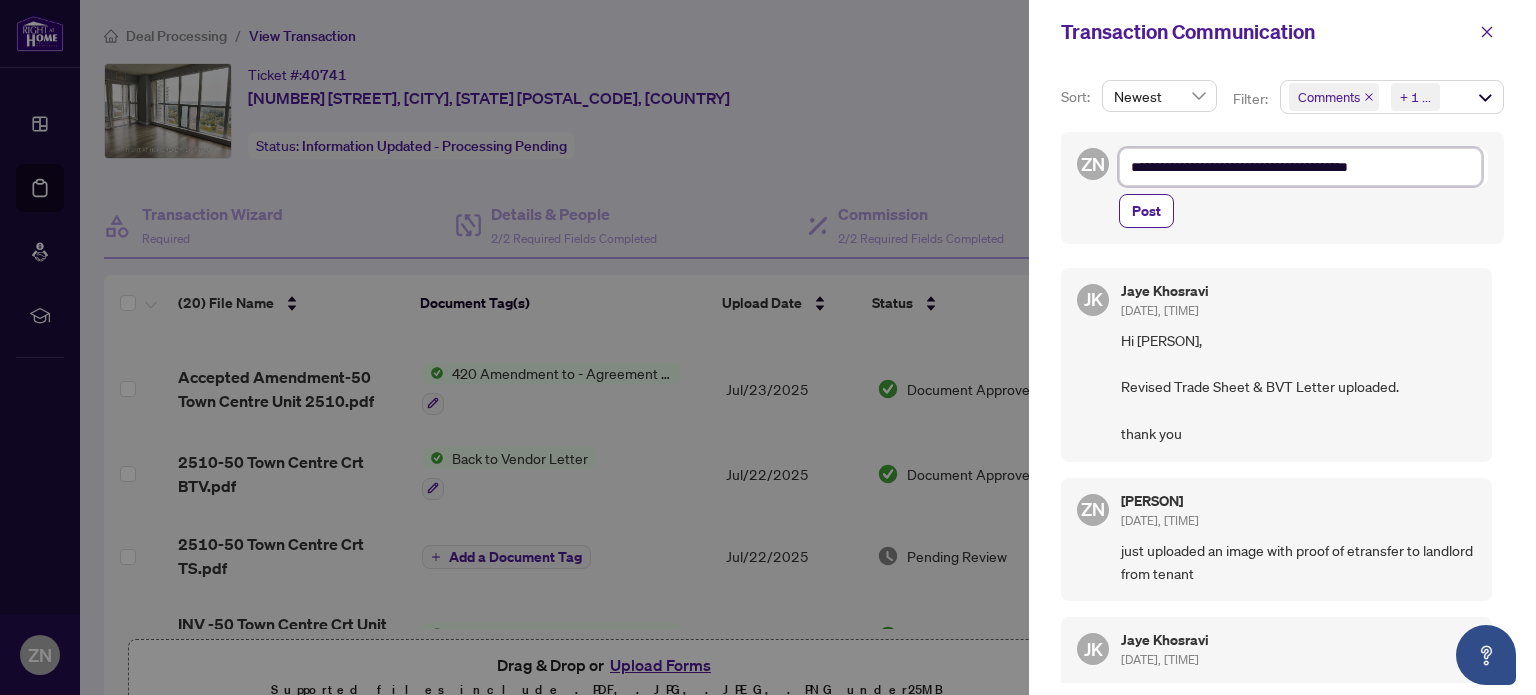type on "**********" 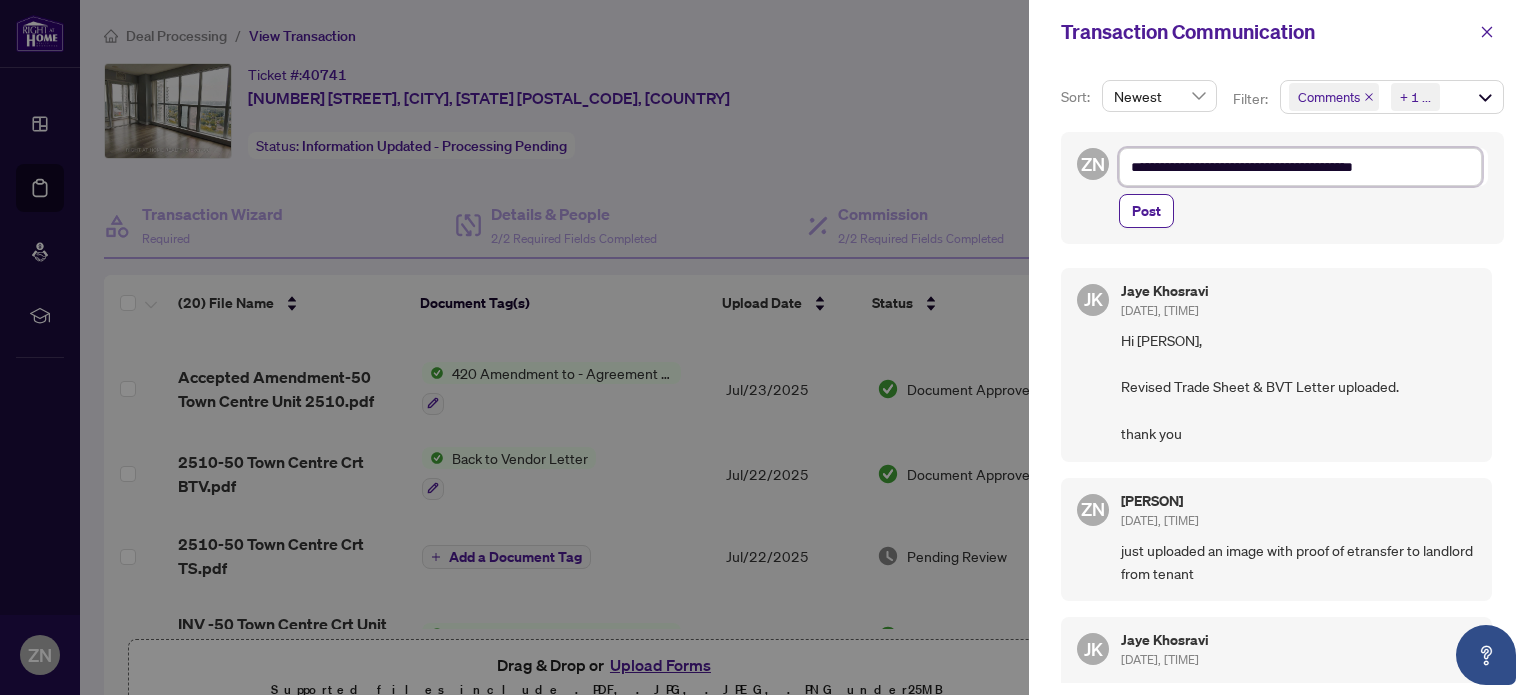 type on "**********" 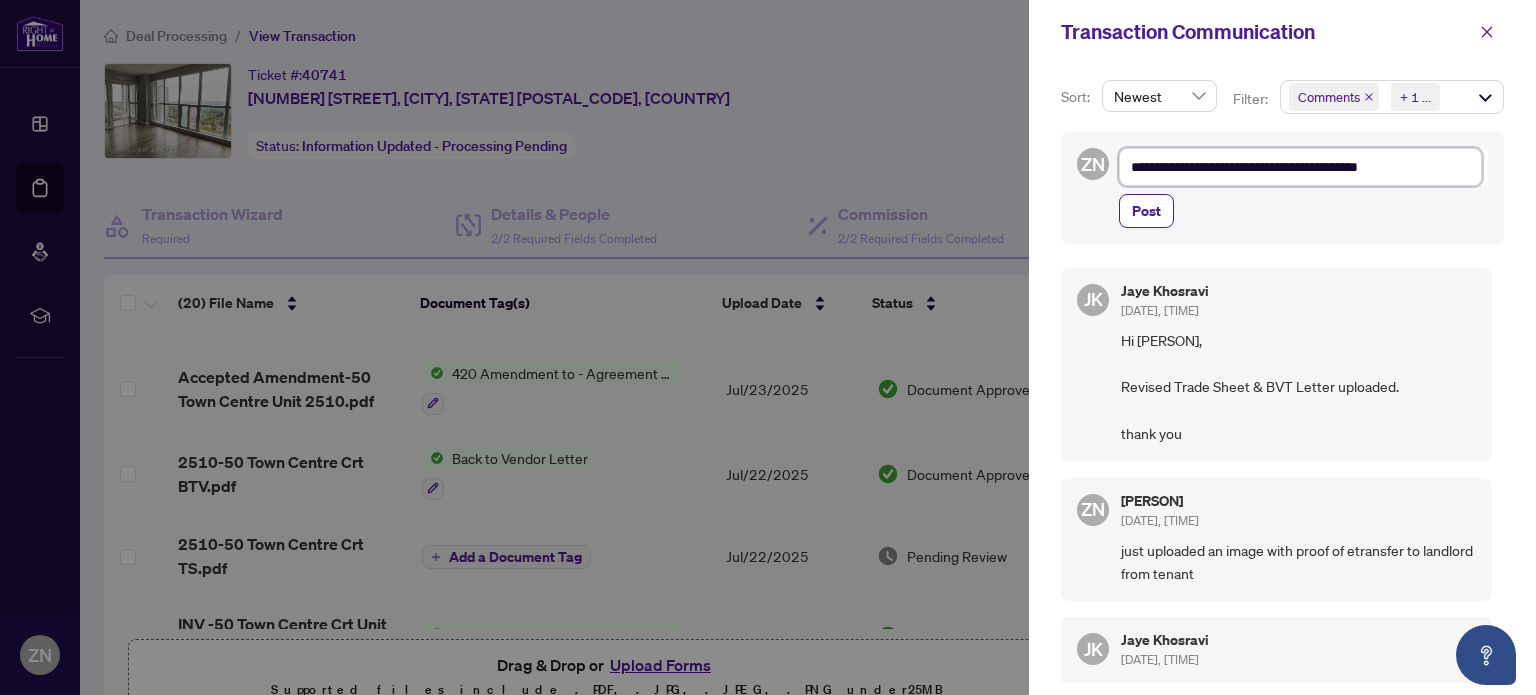 type on "**********" 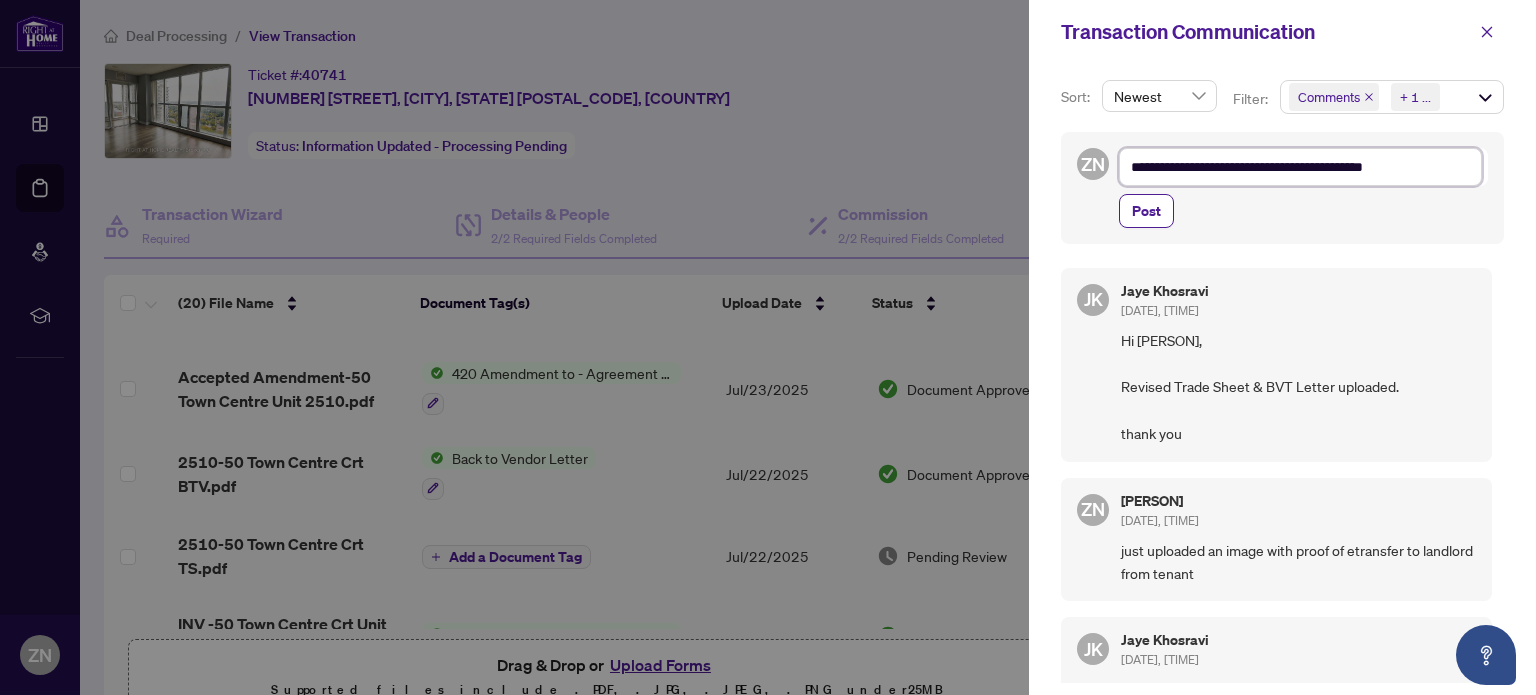 type on "**********" 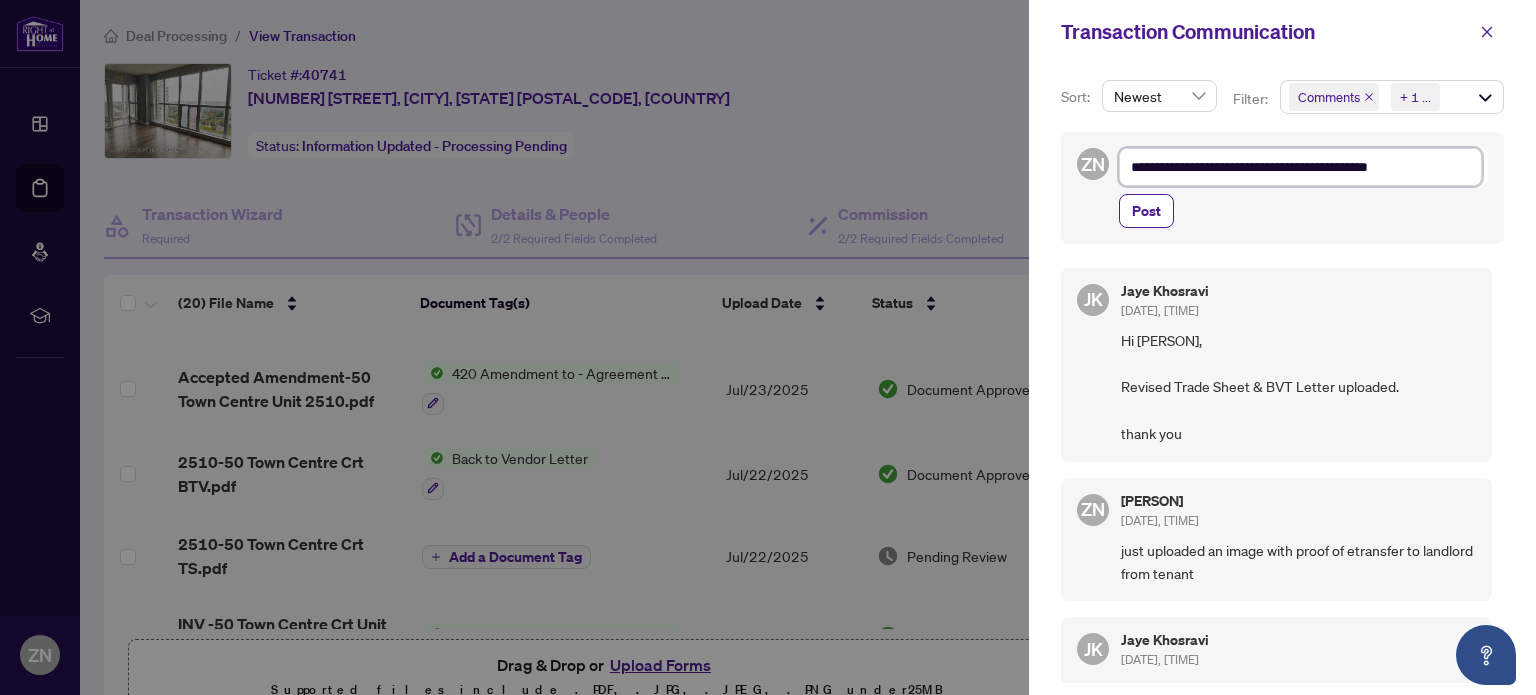 type on "**********" 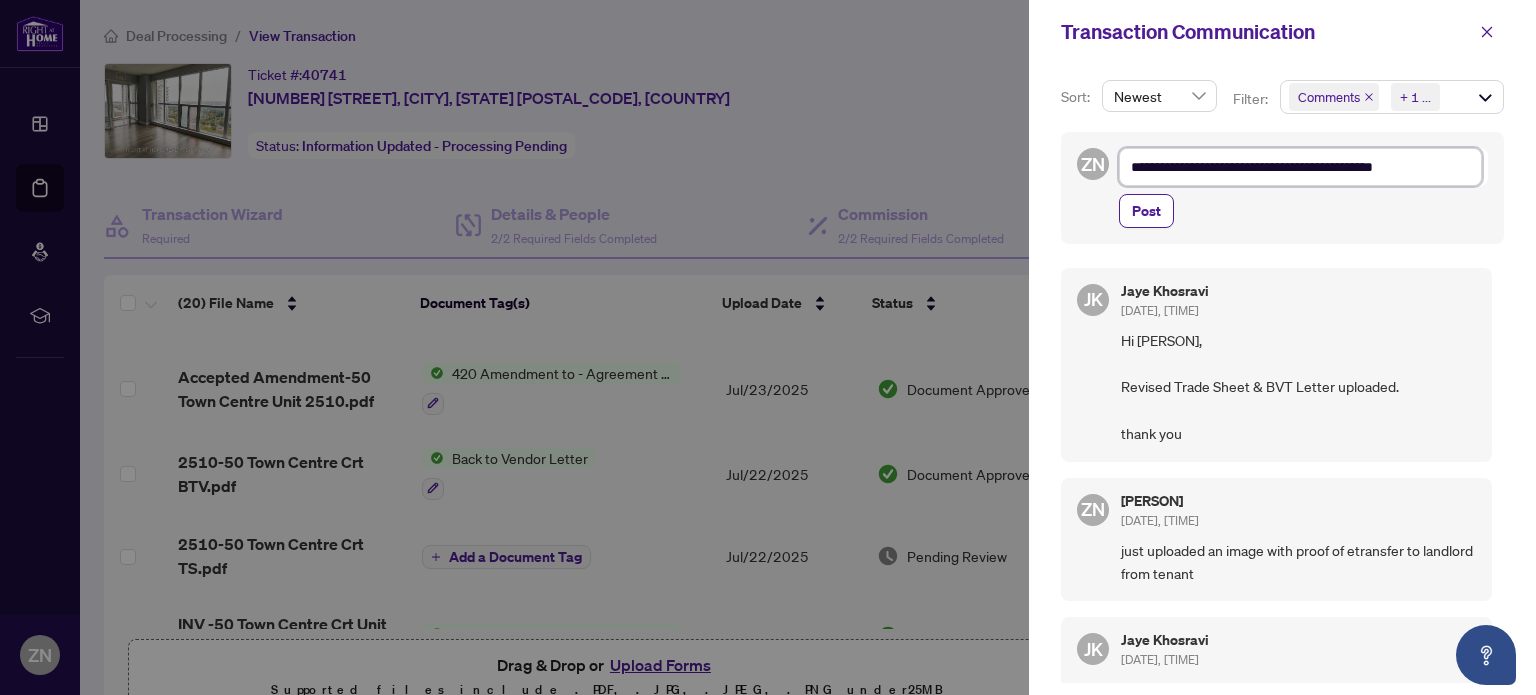 type on "**********" 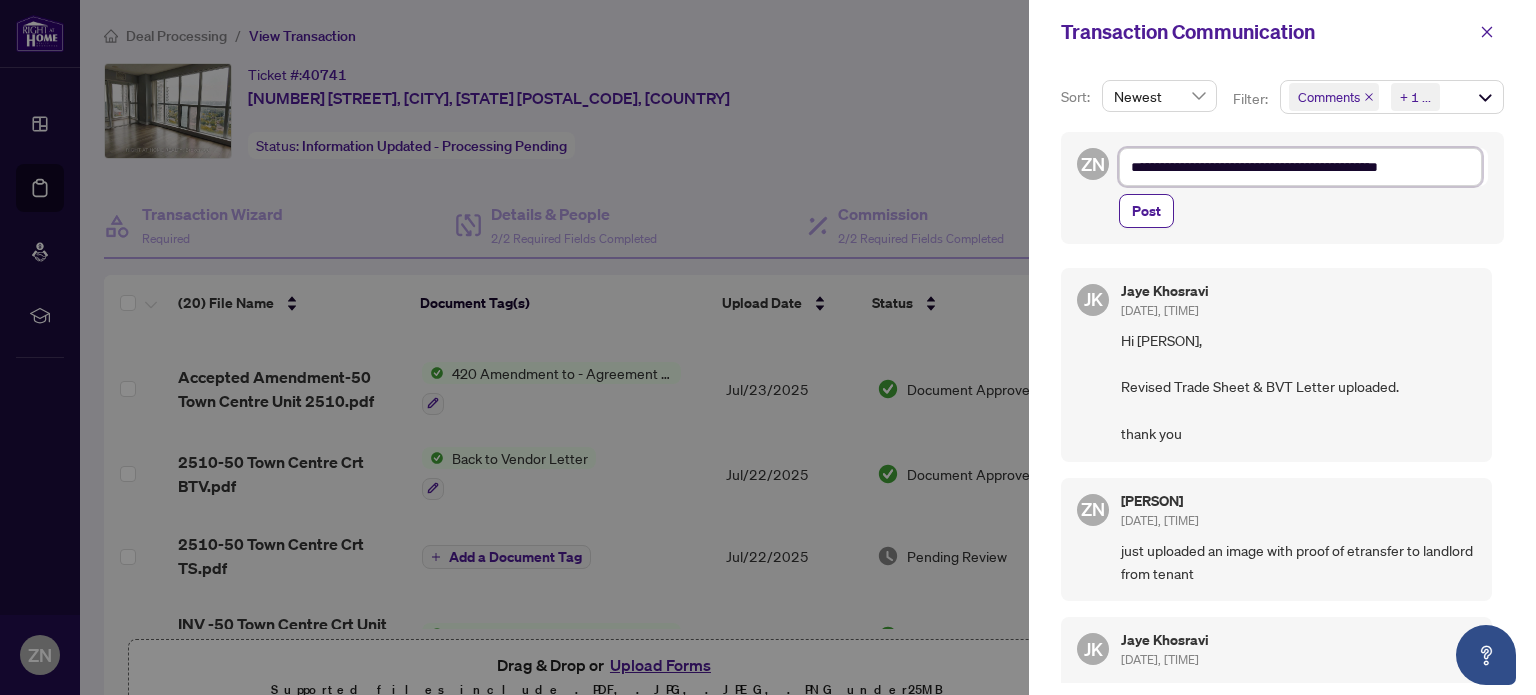 type on "**********" 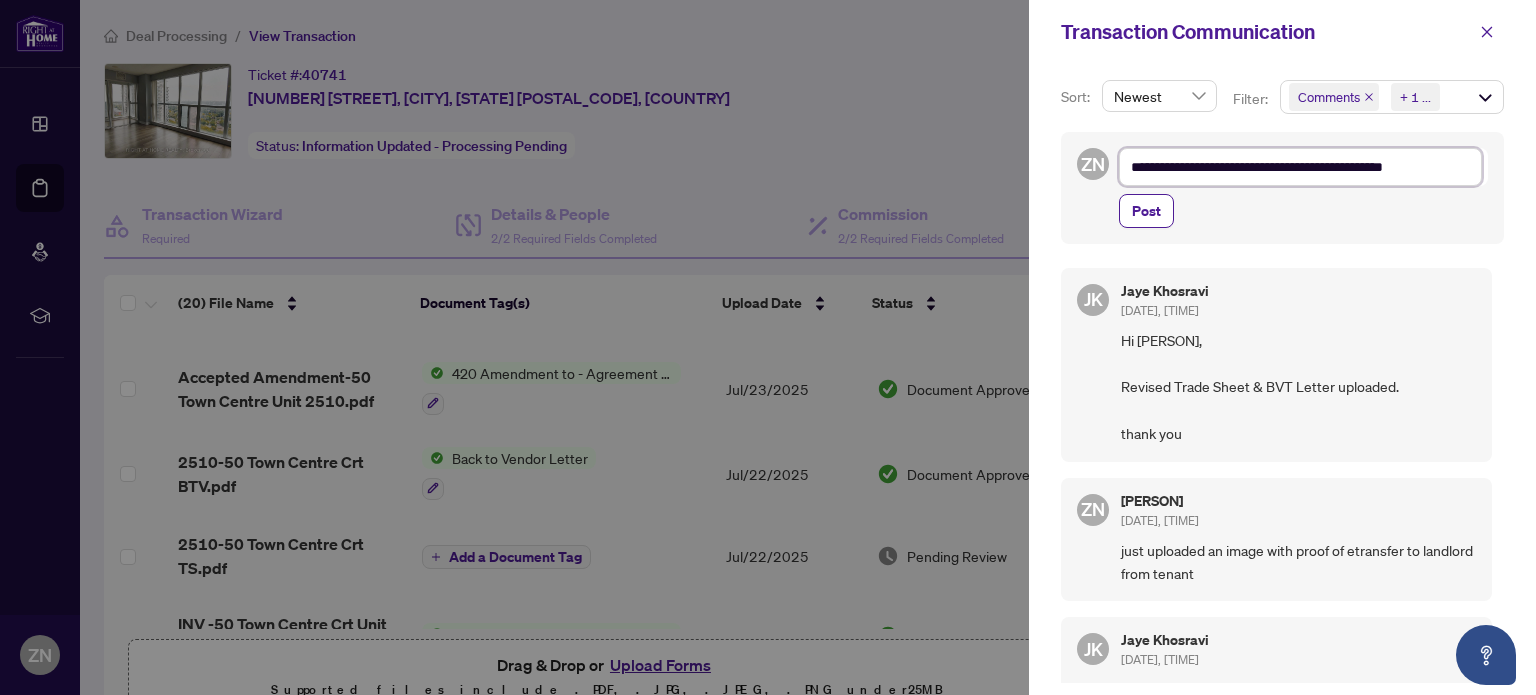 type on "**********" 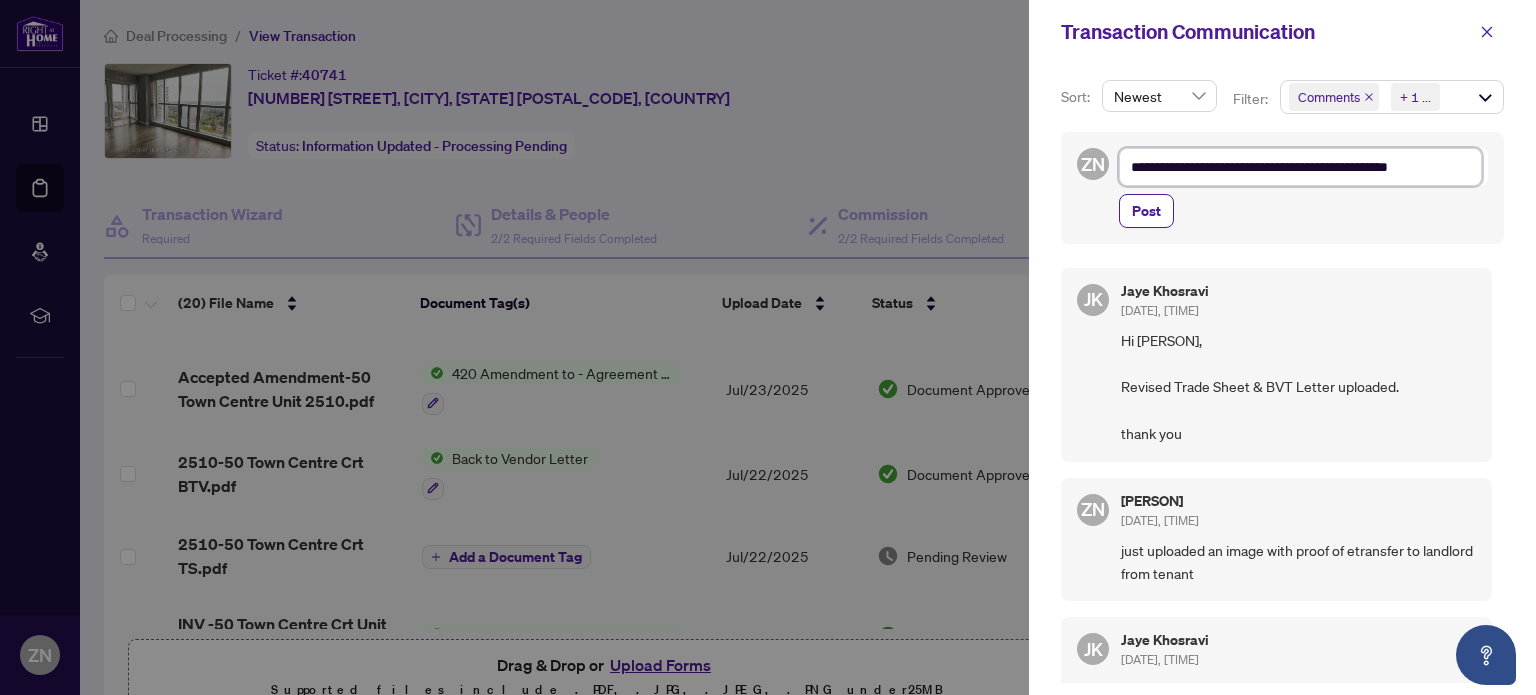 type on "**********" 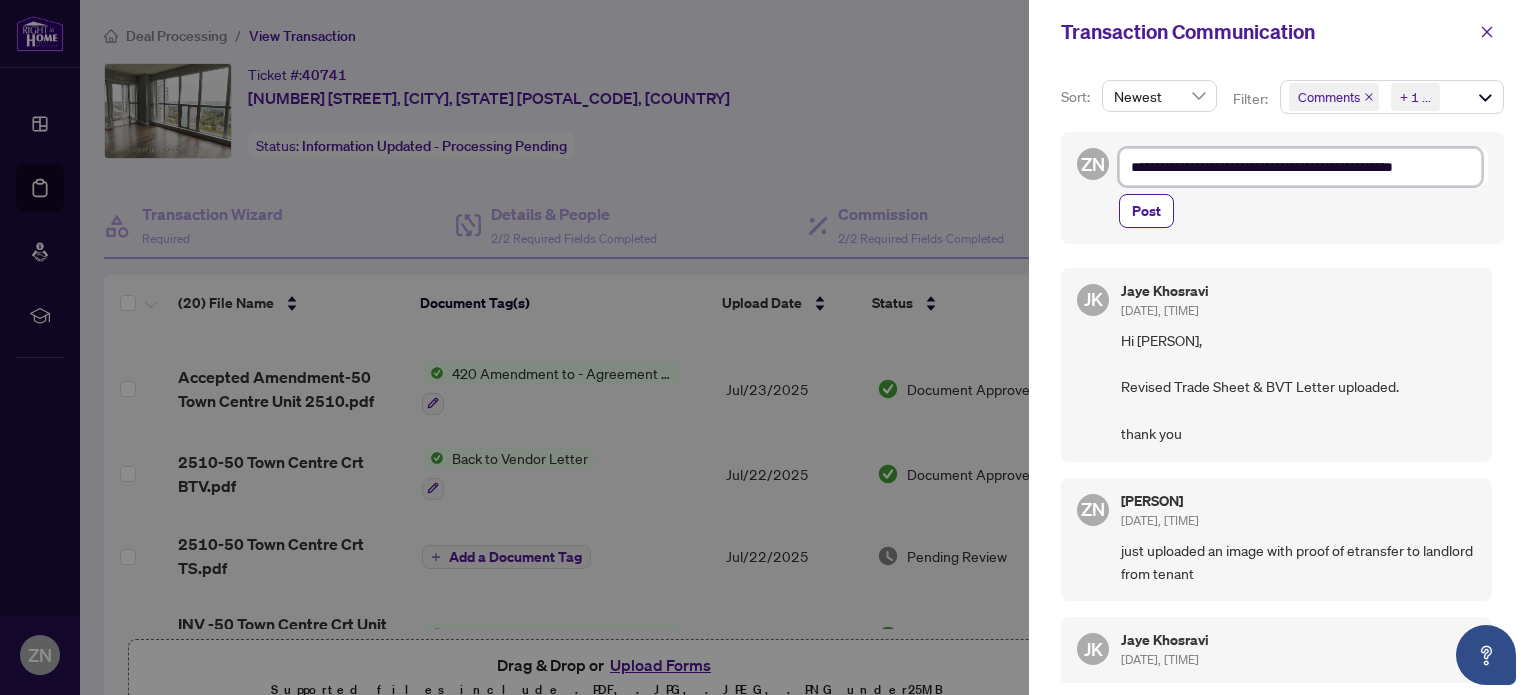 type on "**********" 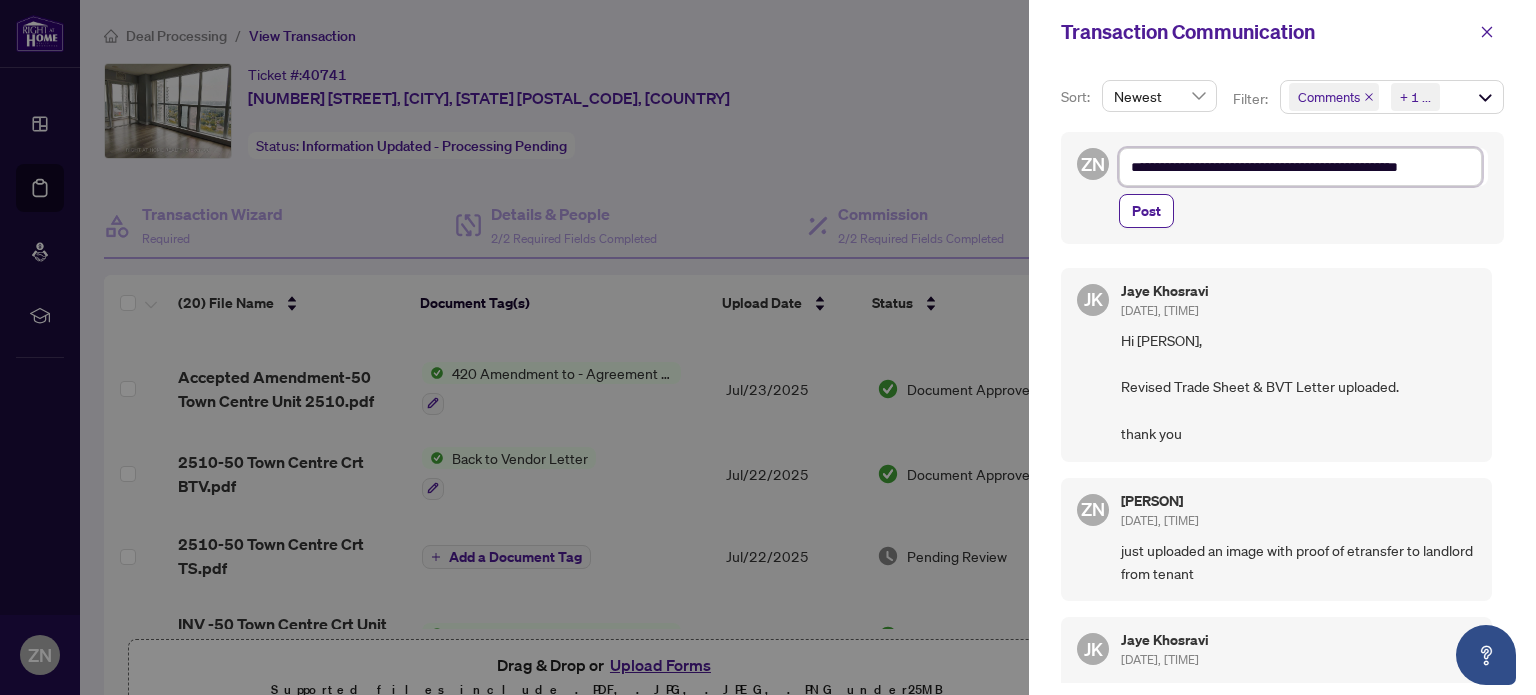 type on "**********" 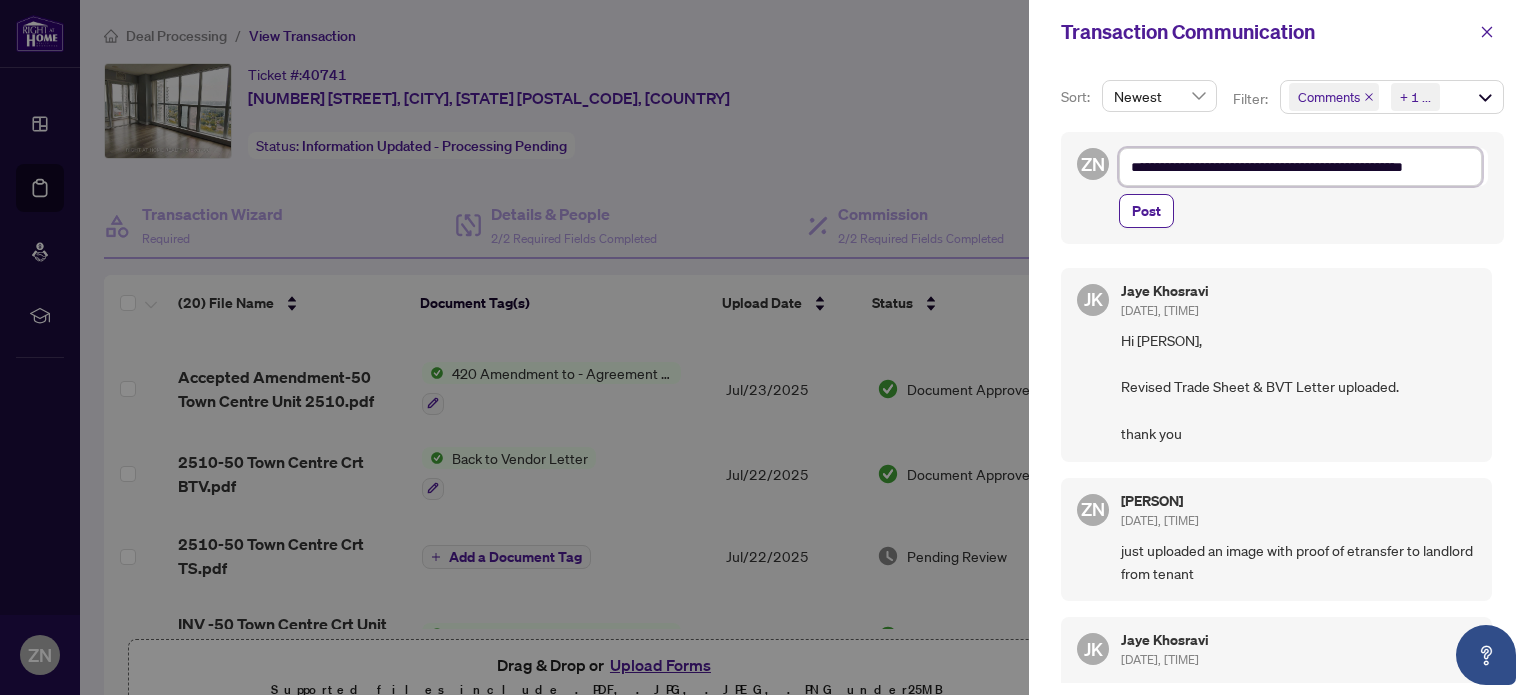 type on "**********" 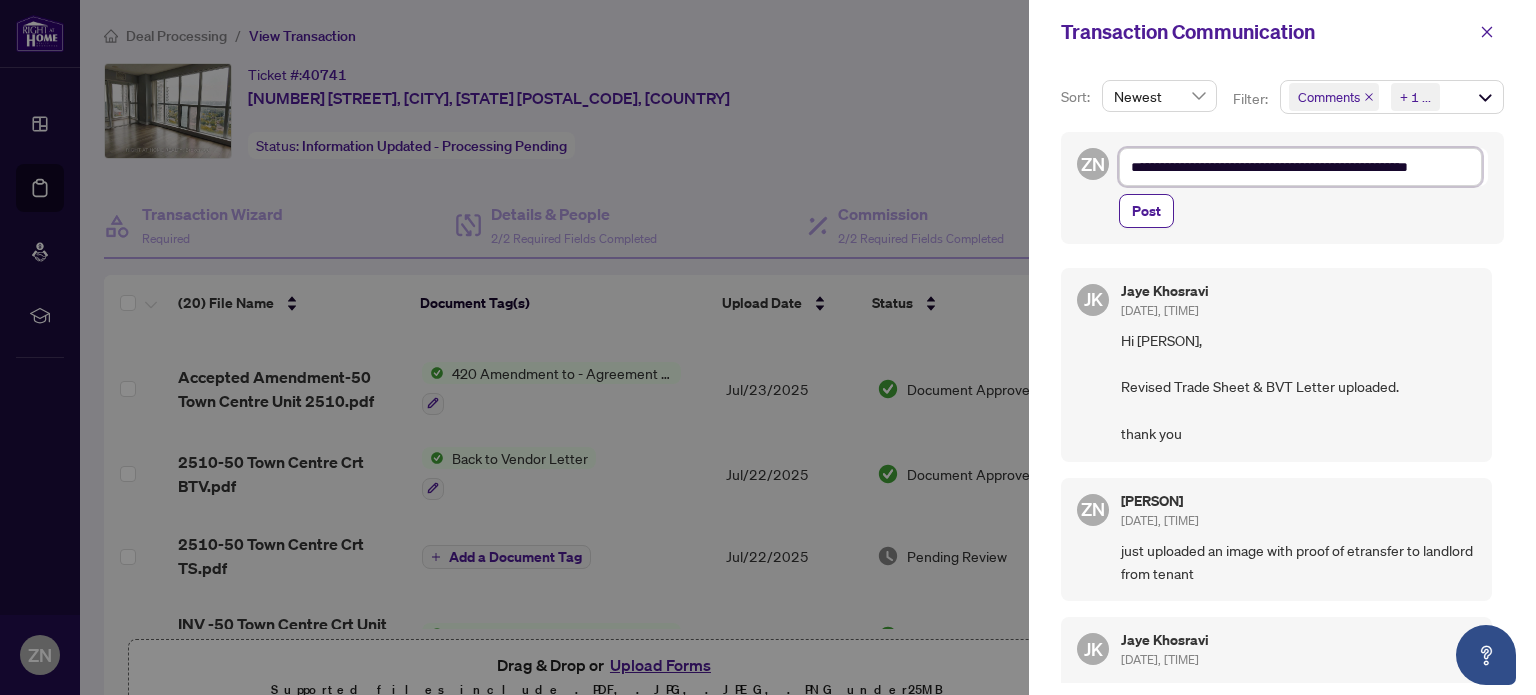 type on "**********" 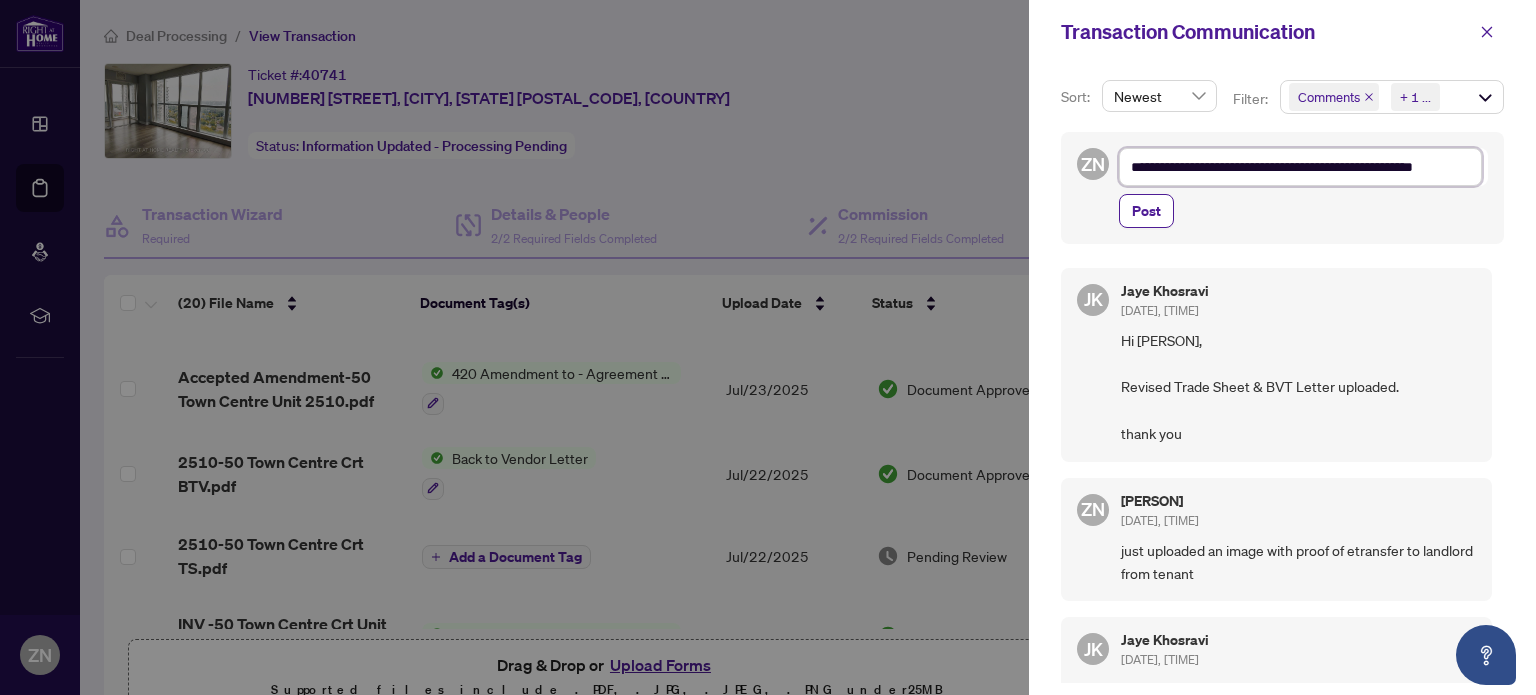 type on "**********" 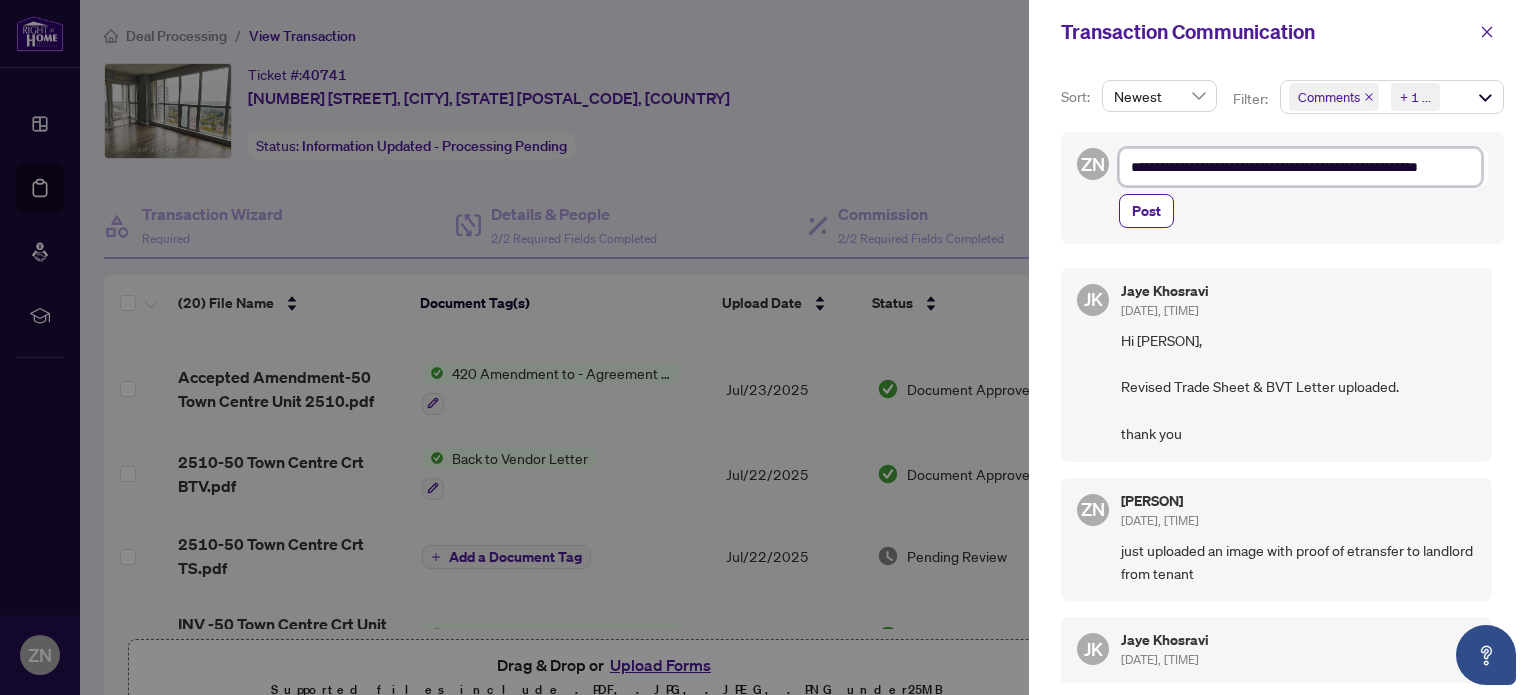 type on "**********" 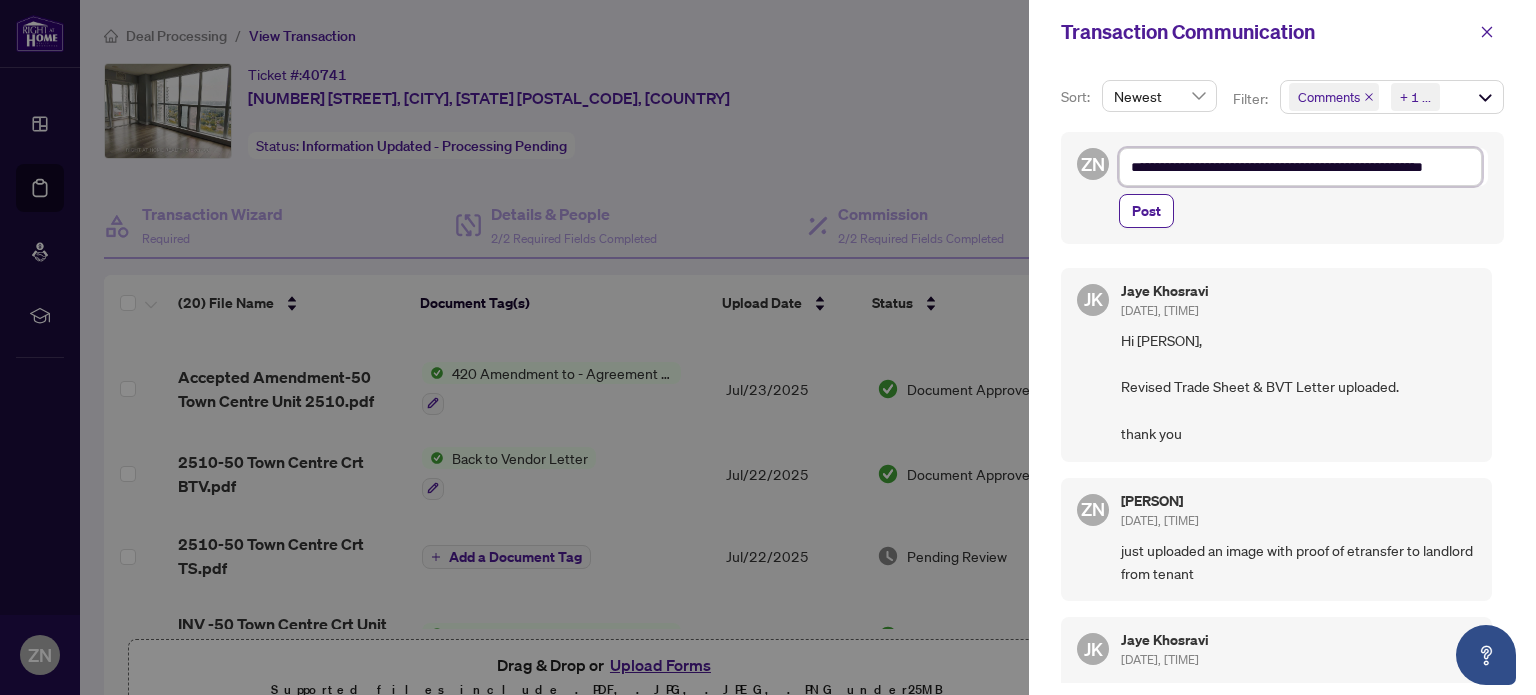 type on "**********" 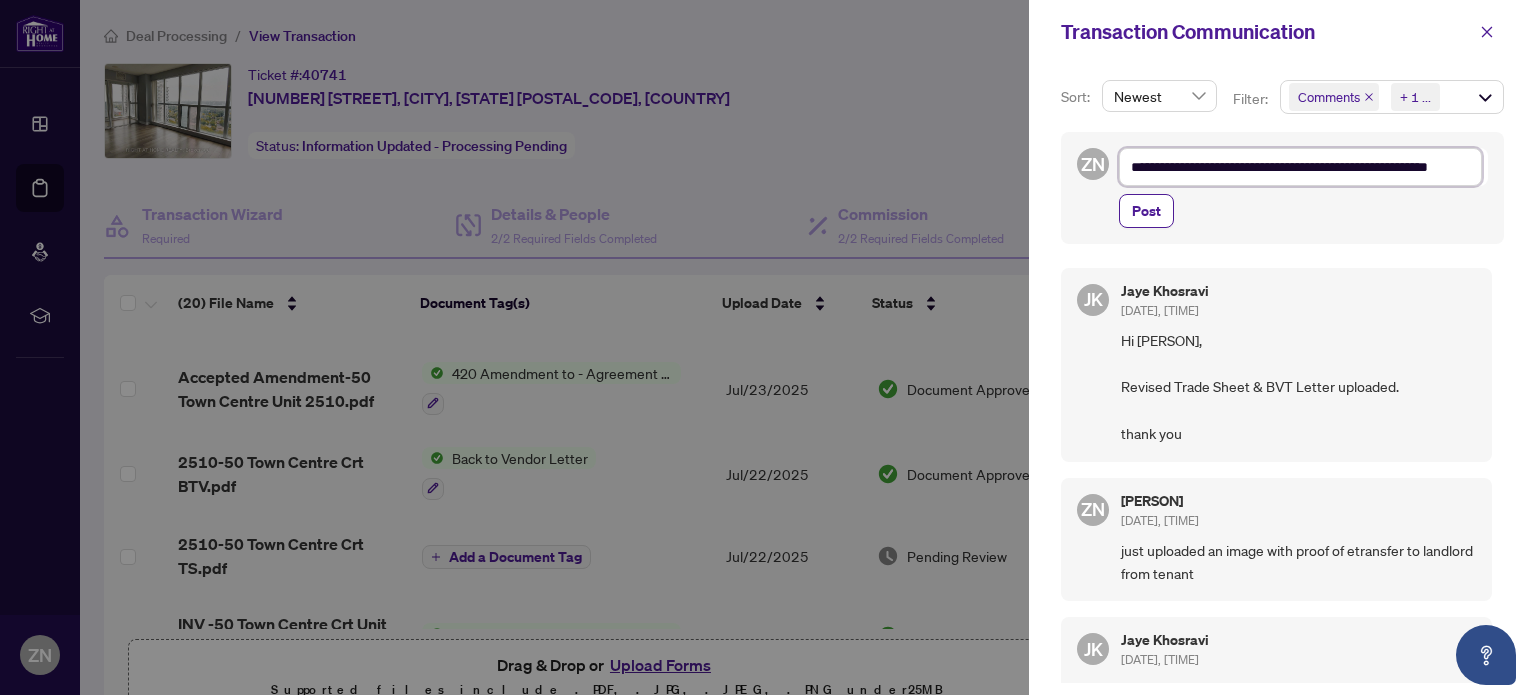 type on "**********" 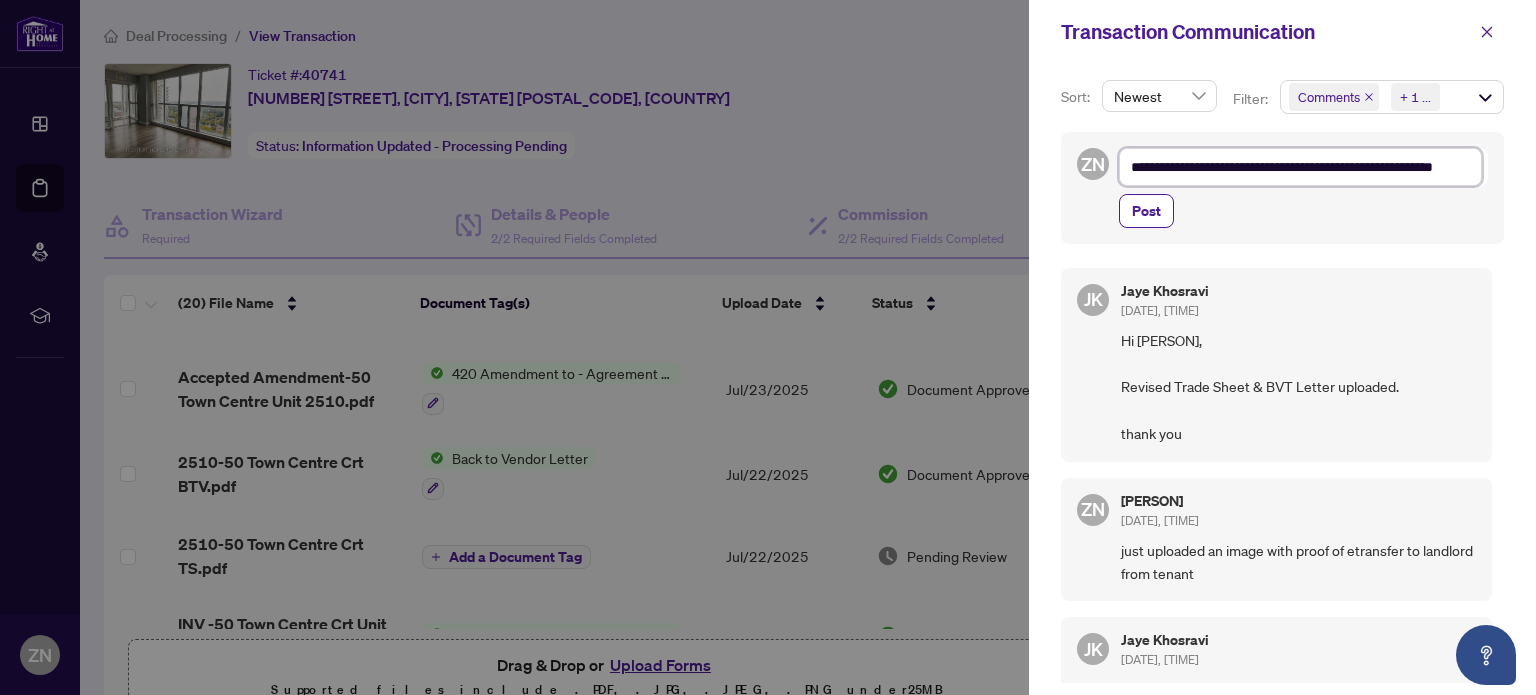 type on "**********" 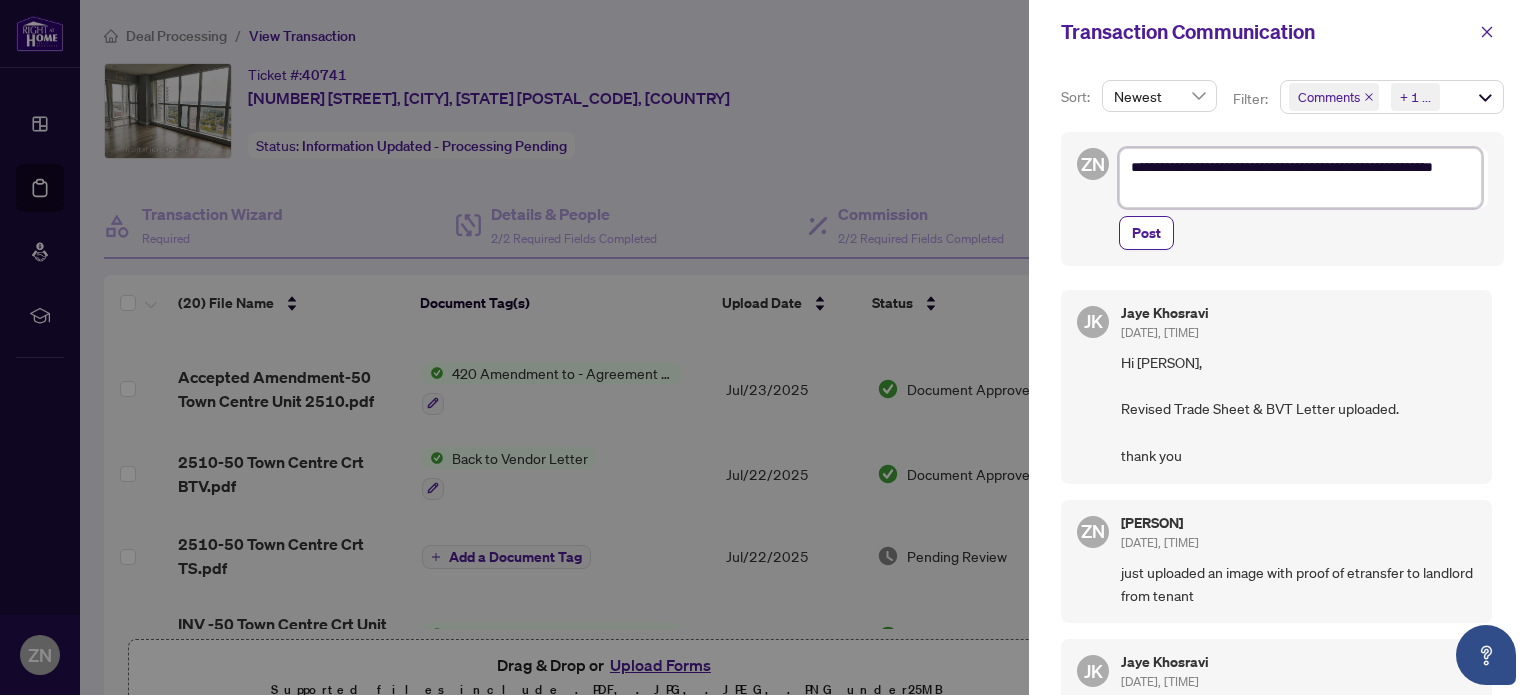 type on "**********" 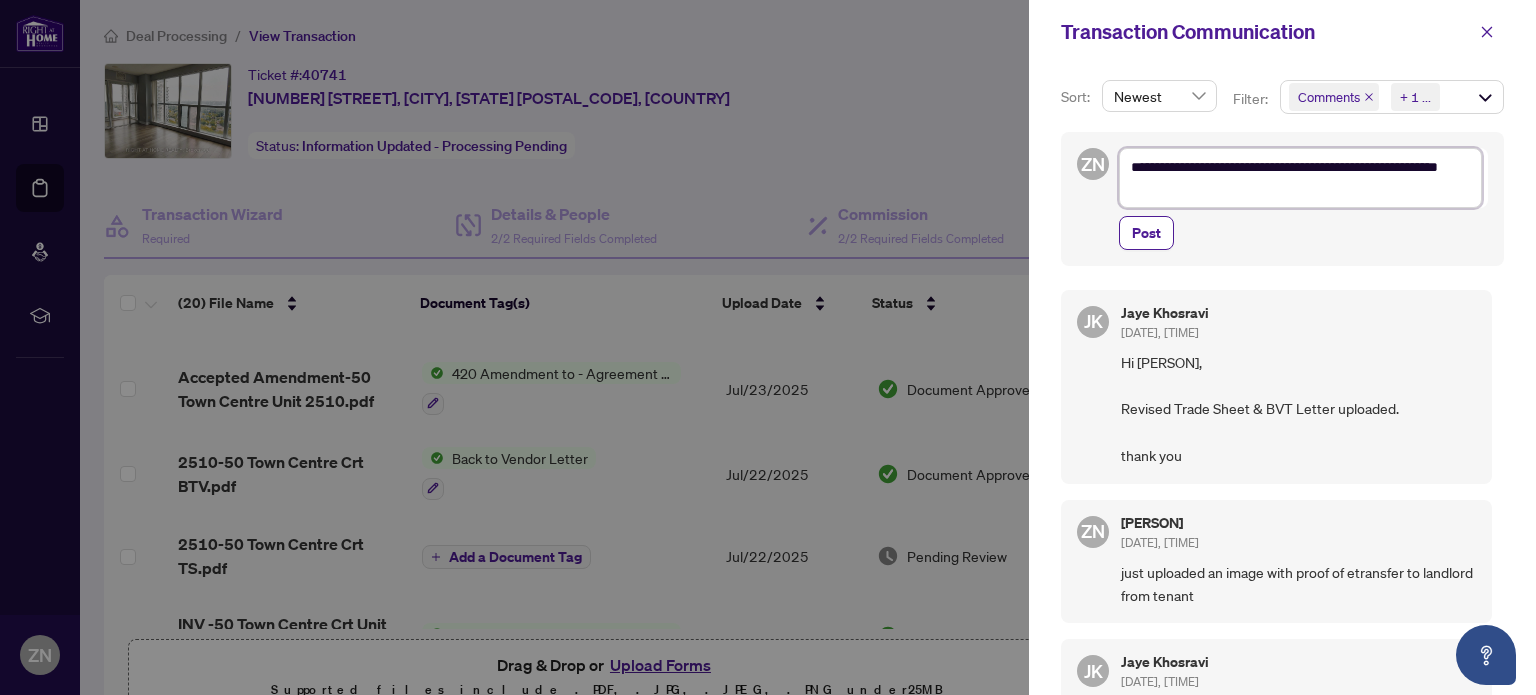 type on "**********" 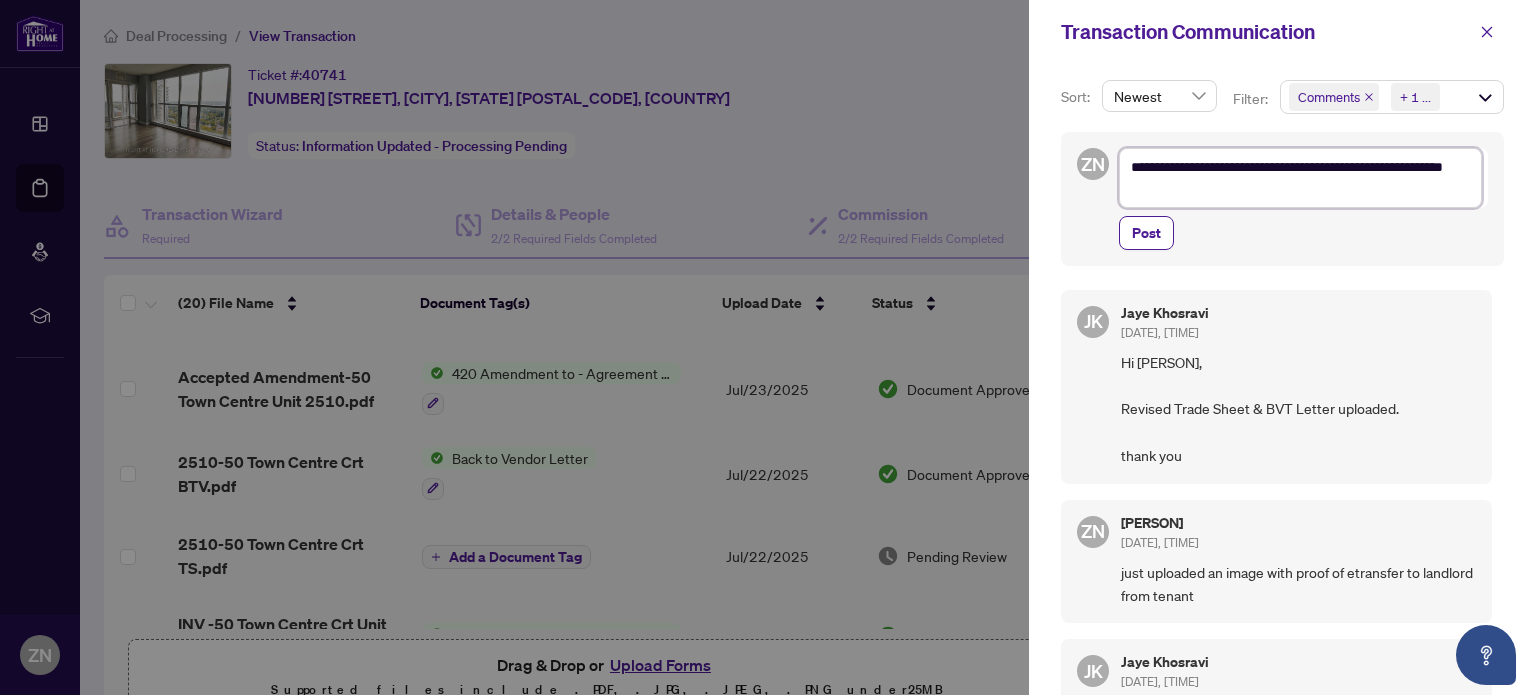 type on "**********" 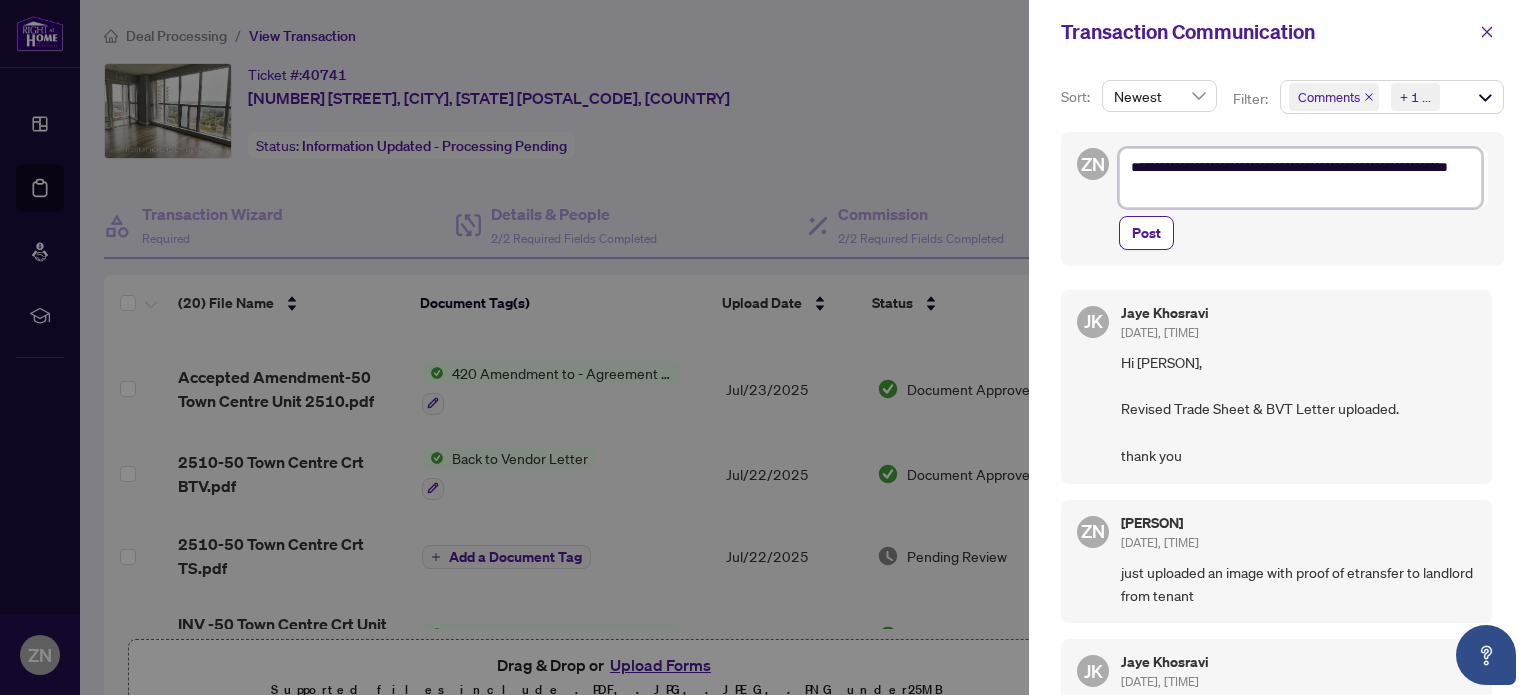 type on "**********" 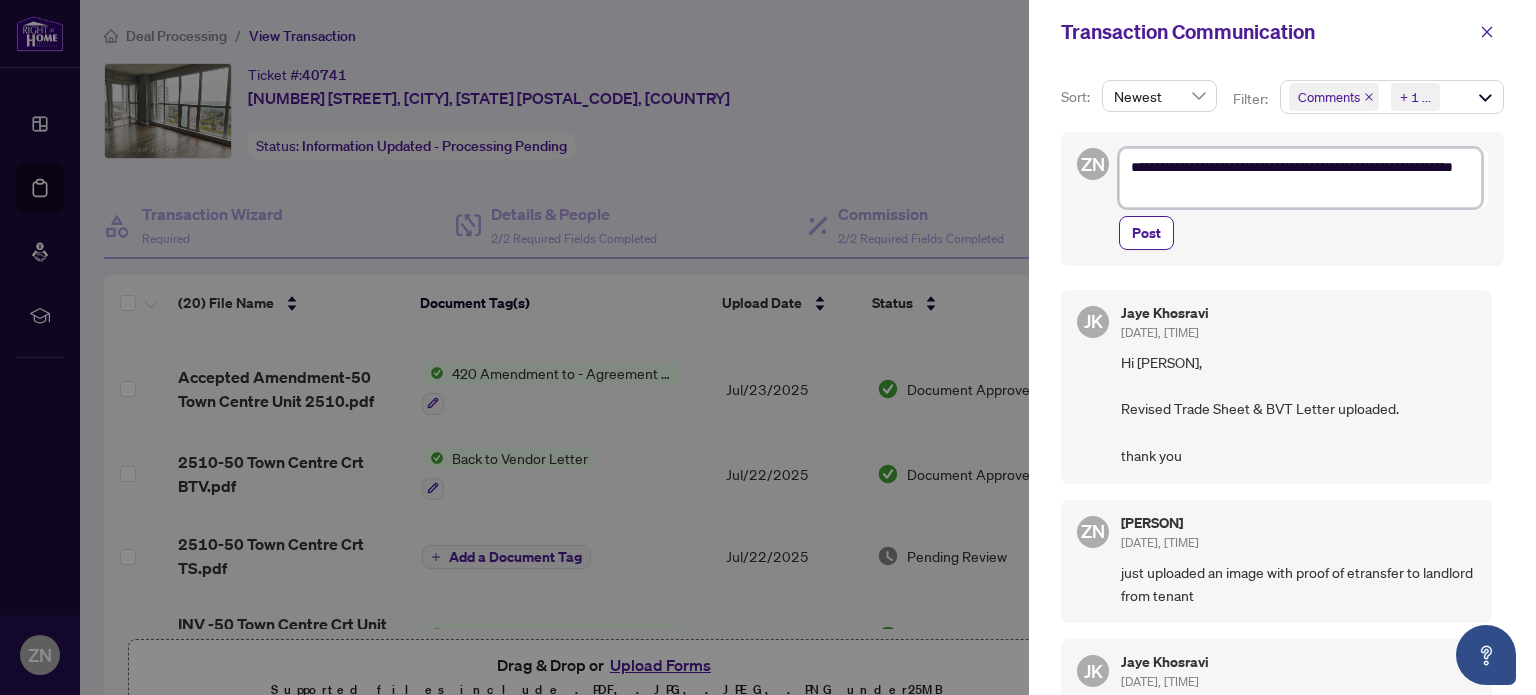 type on "**********" 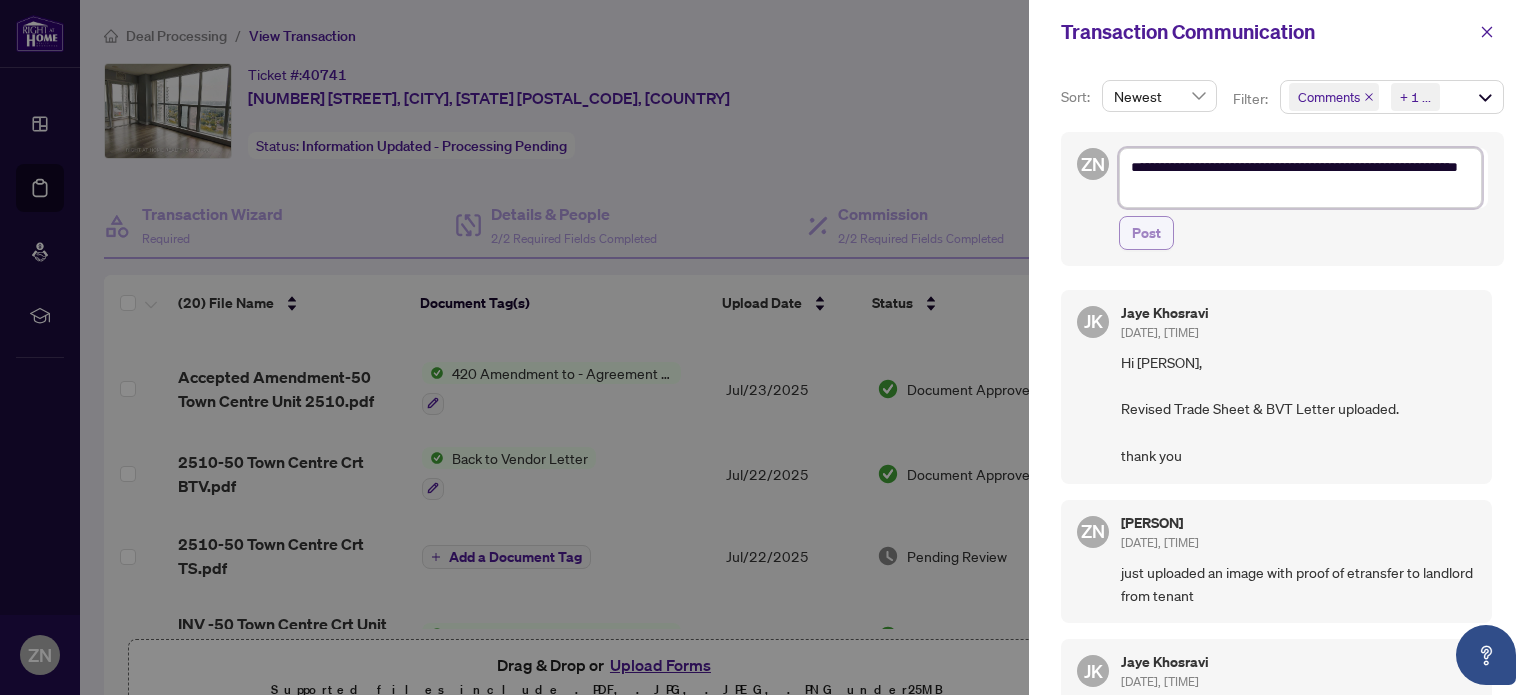 type on "**********" 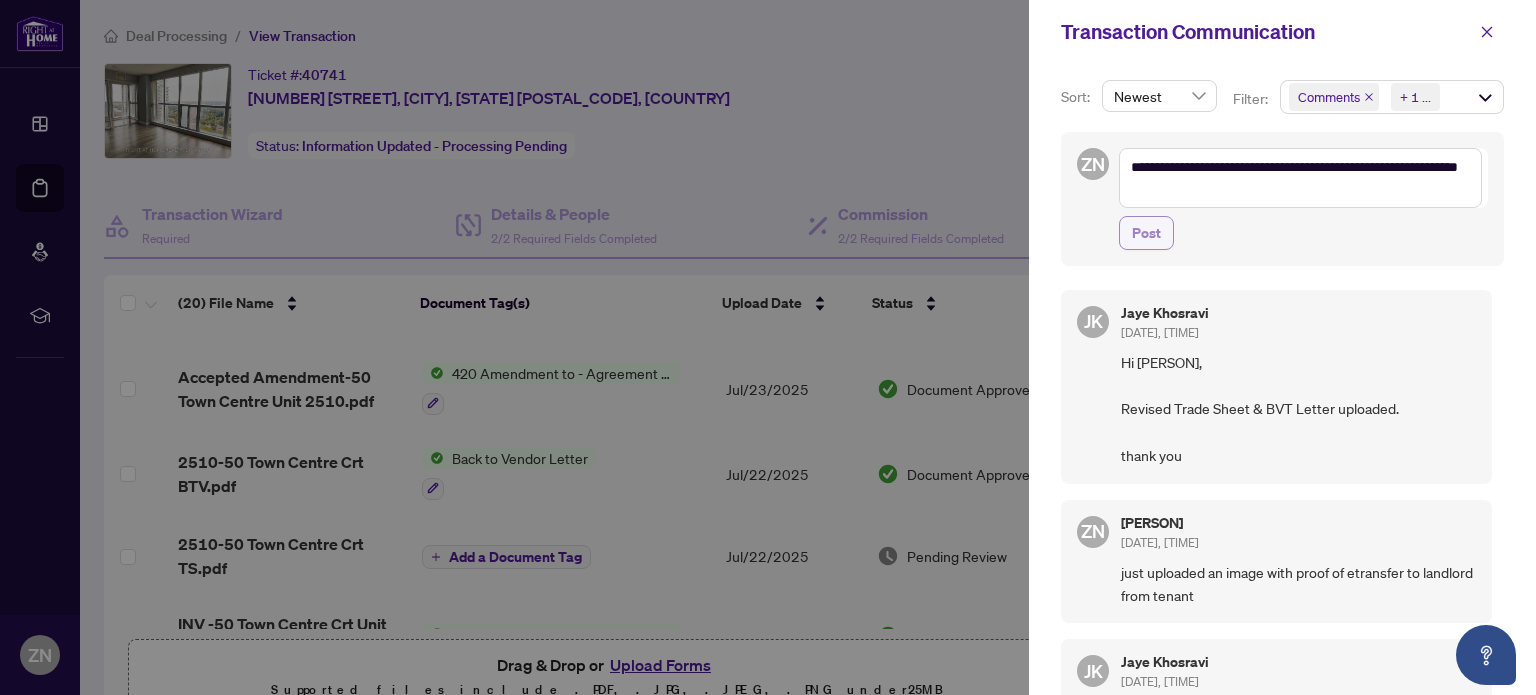 click on "Post" at bounding box center [1146, 233] 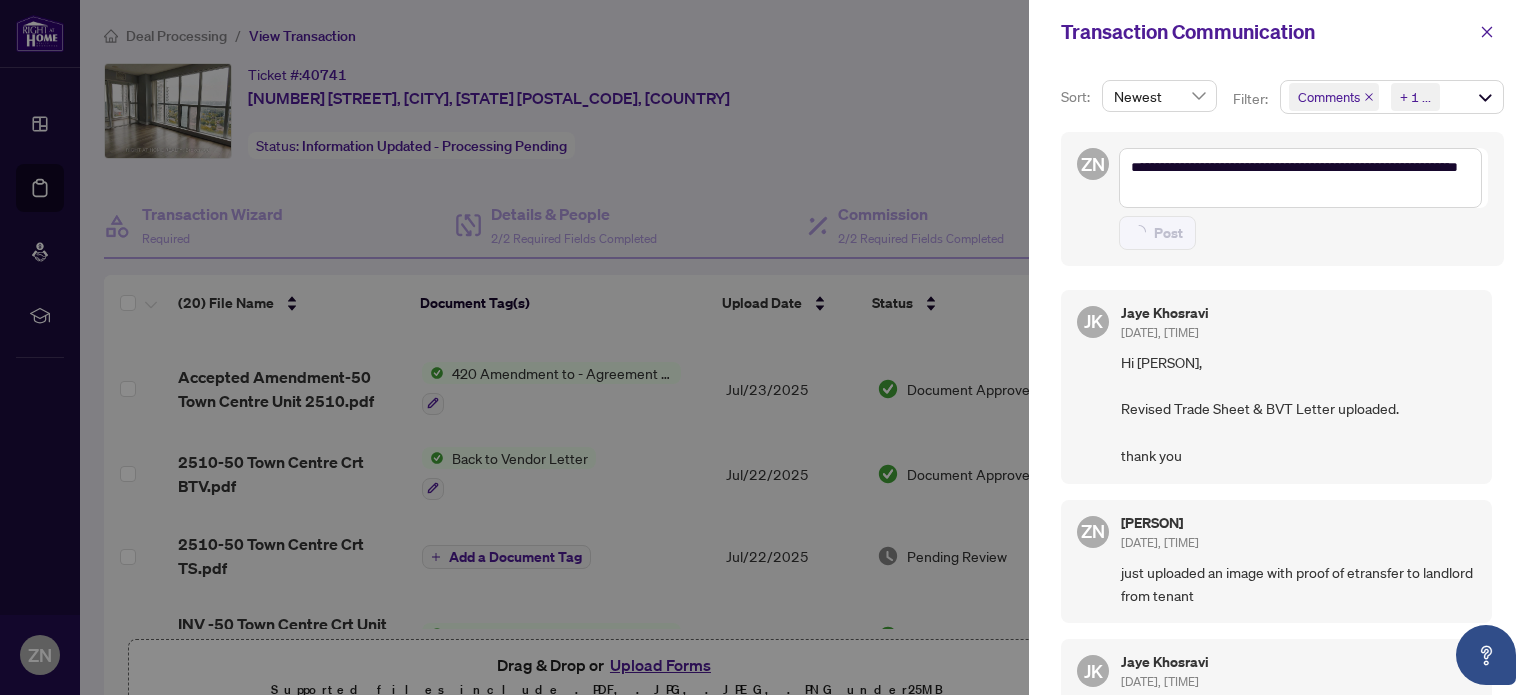 type 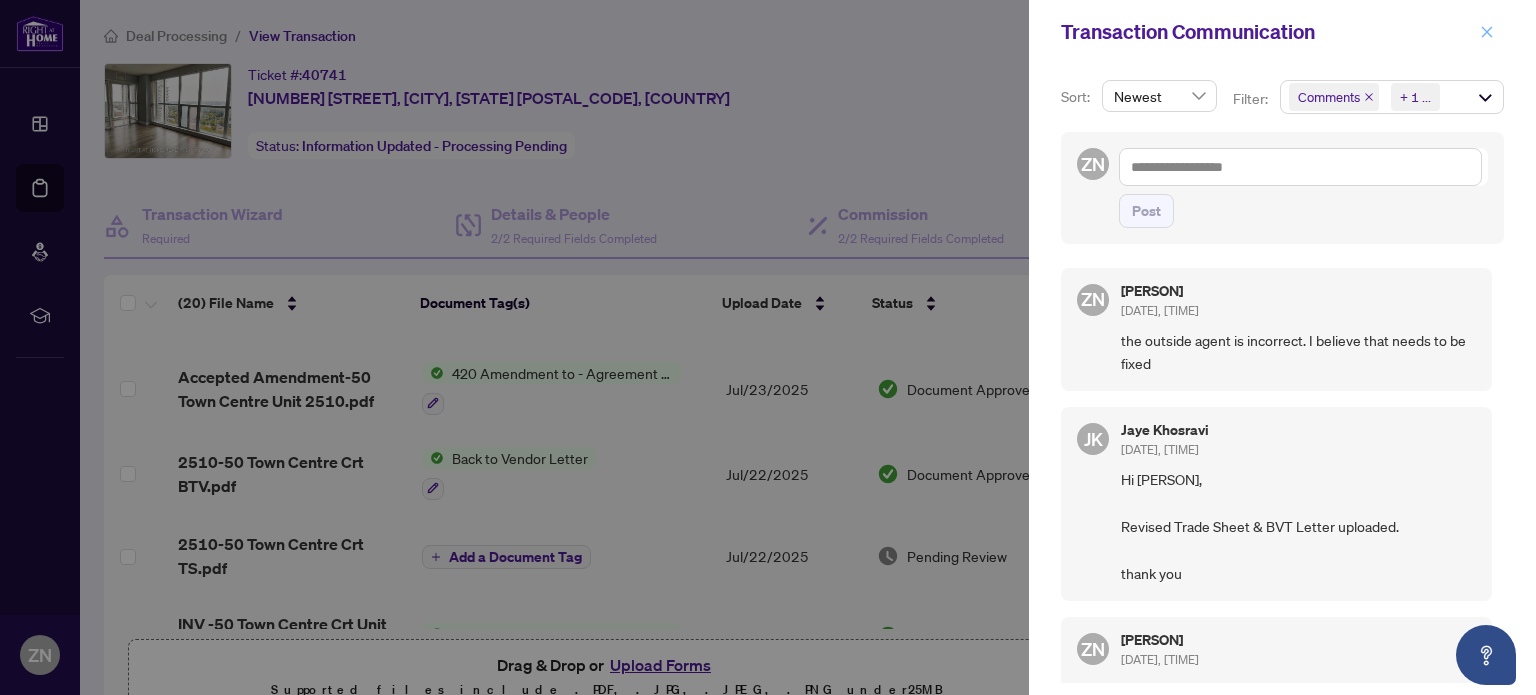 click 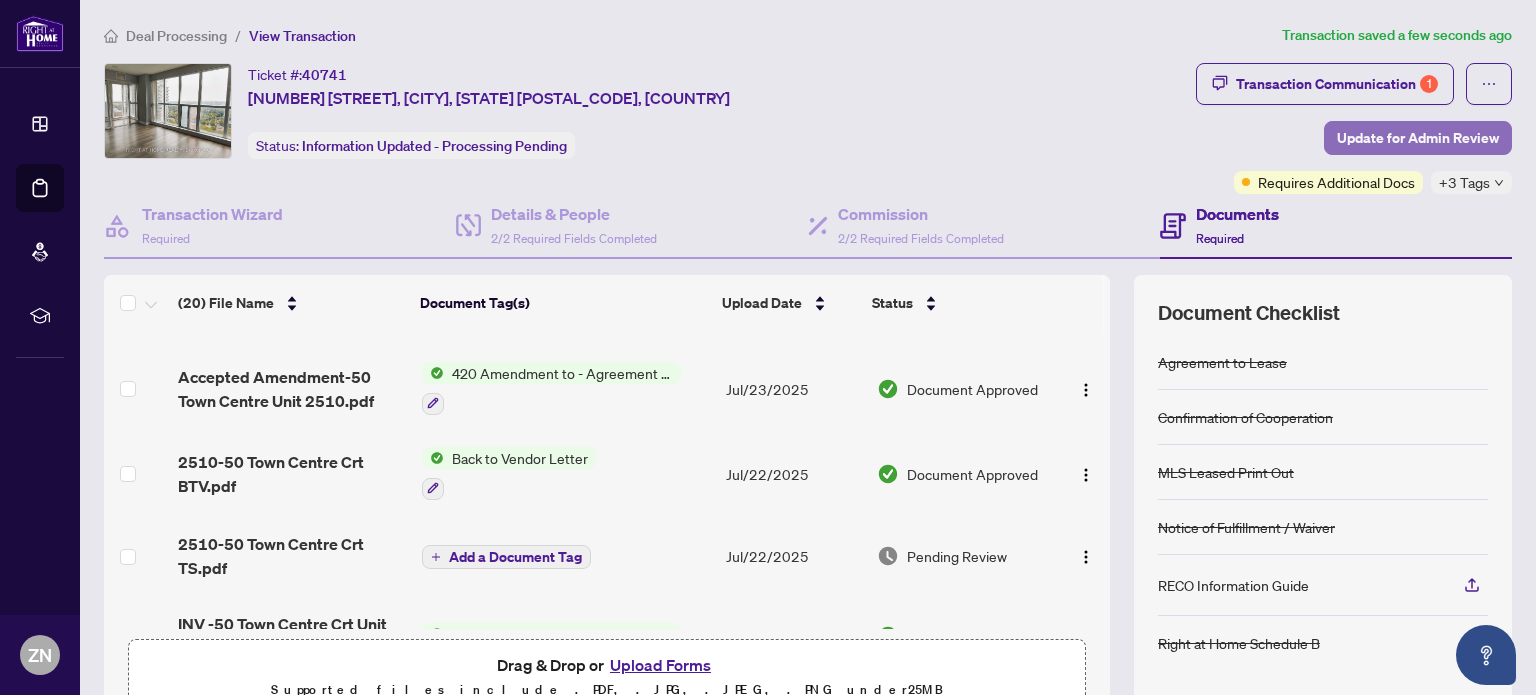 click on "Update for Admin Review" at bounding box center (1418, 138) 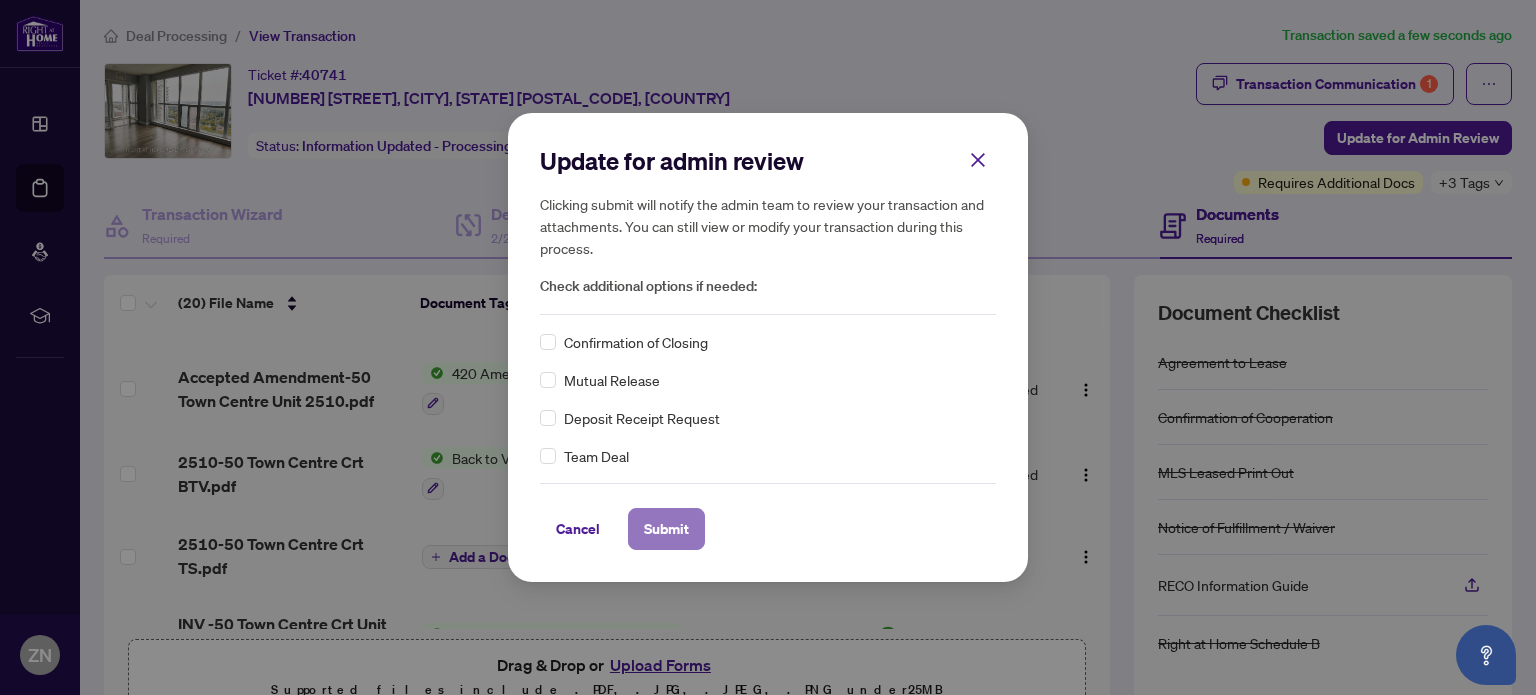 click on "Submit" at bounding box center [666, 529] 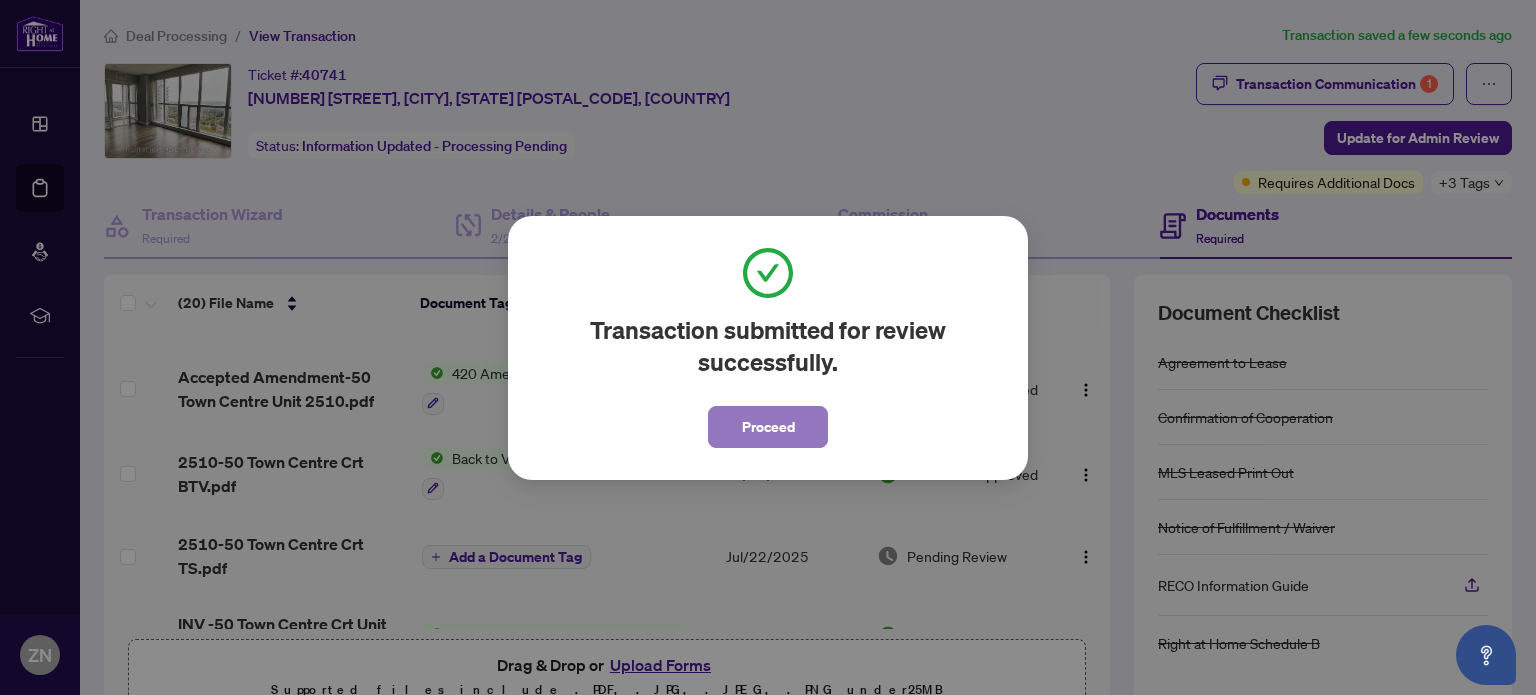 click on "Proceed" at bounding box center [768, 427] 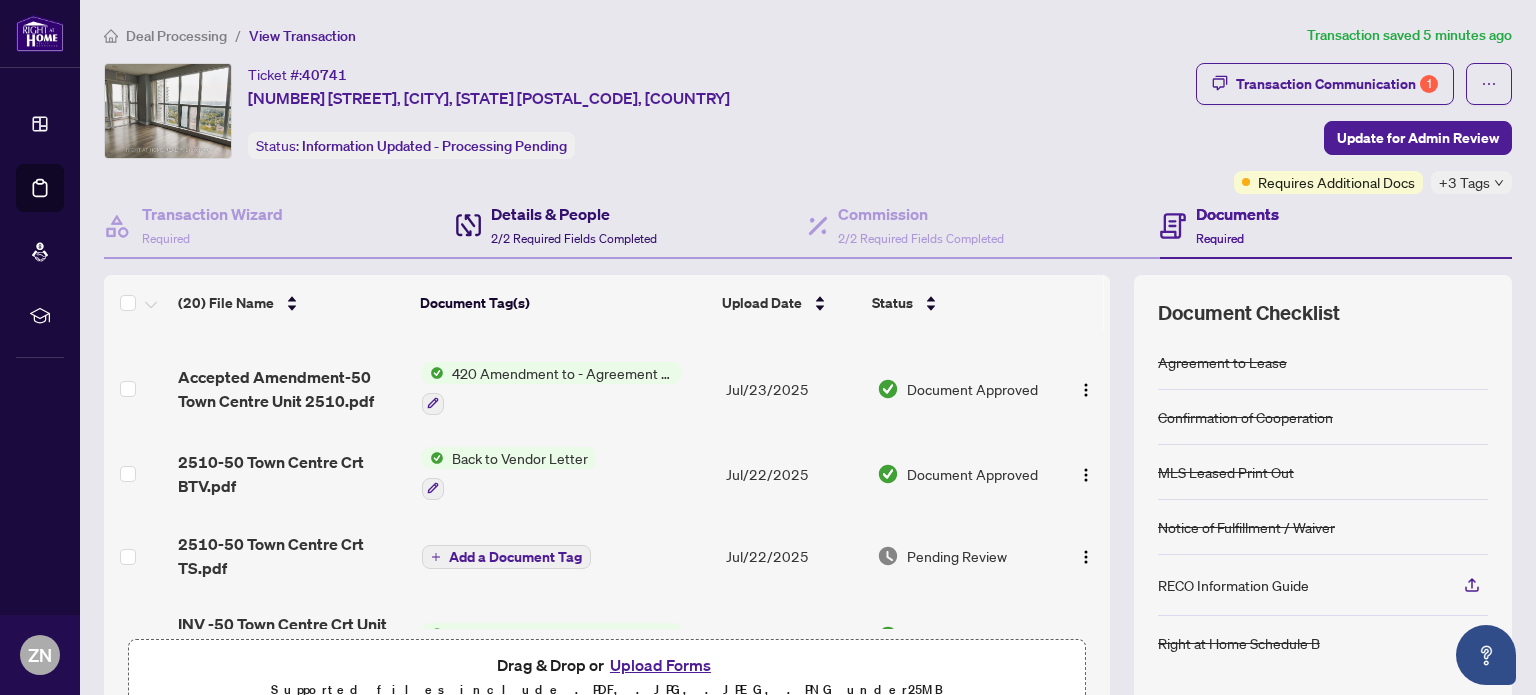 click on "Details & People" at bounding box center (574, 214) 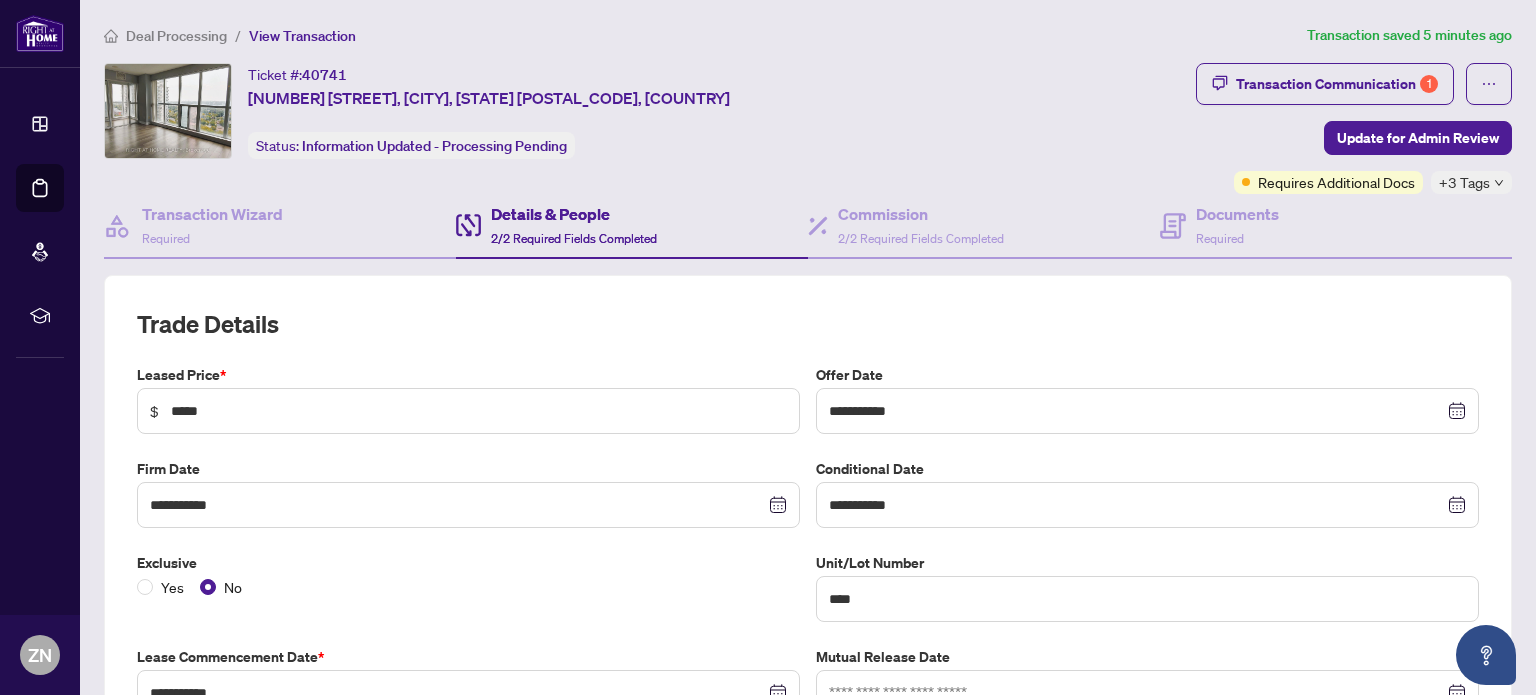 type on "**********" 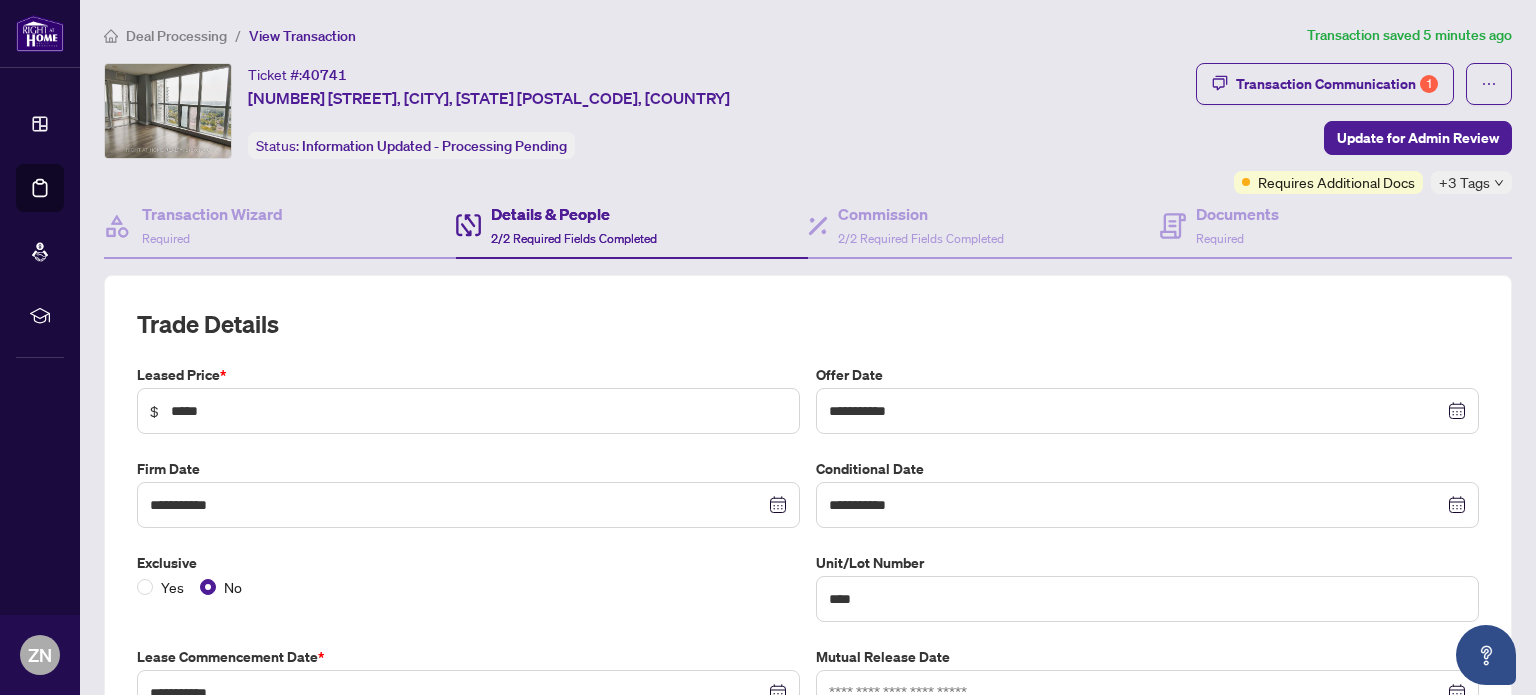 type on "**********" 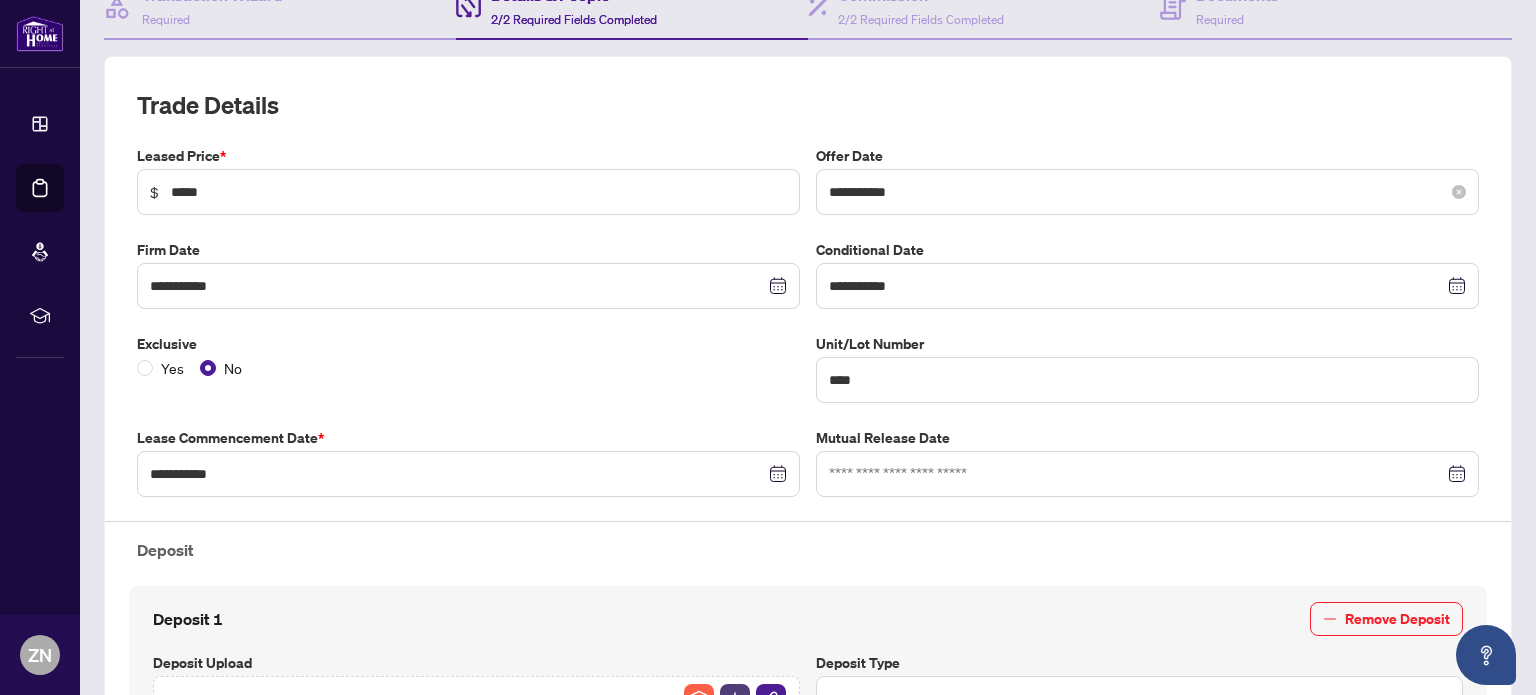 scroll, scrollTop: 233, scrollLeft: 0, axis: vertical 